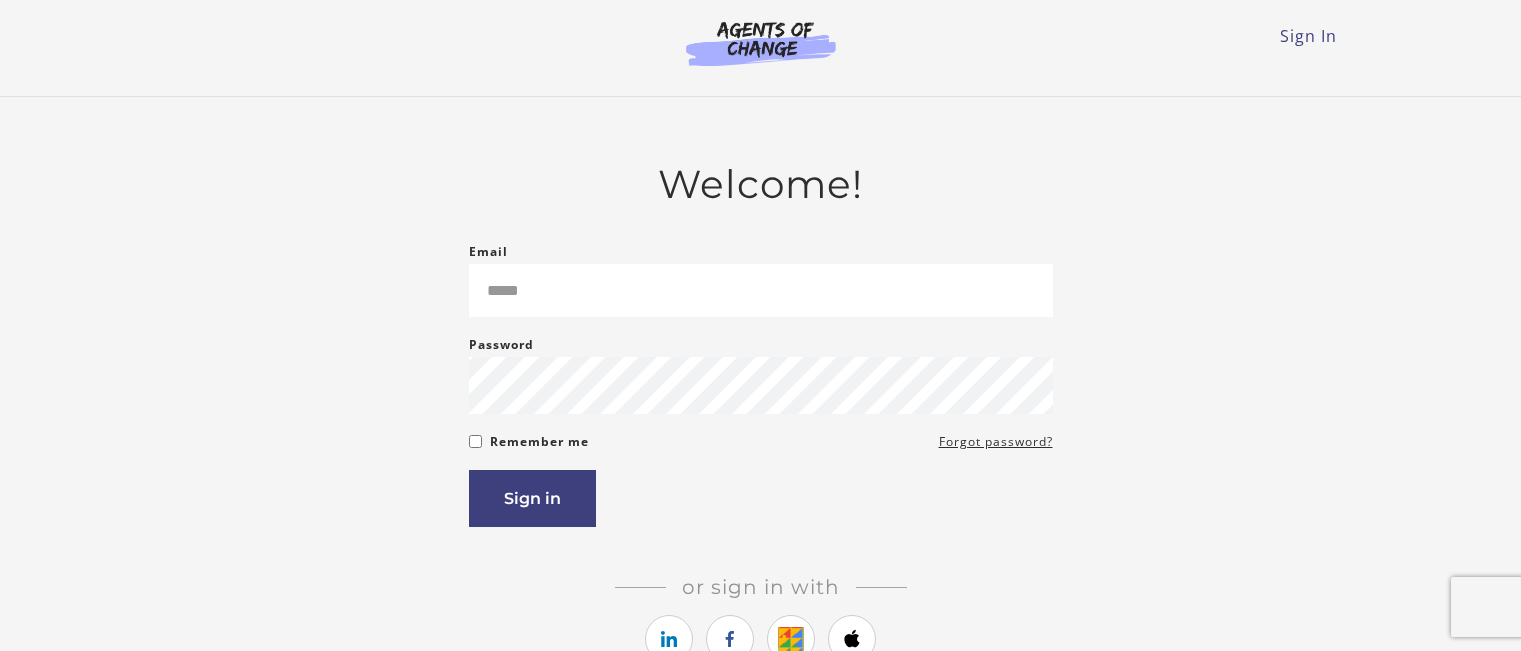 scroll, scrollTop: 0, scrollLeft: 0, axis: both 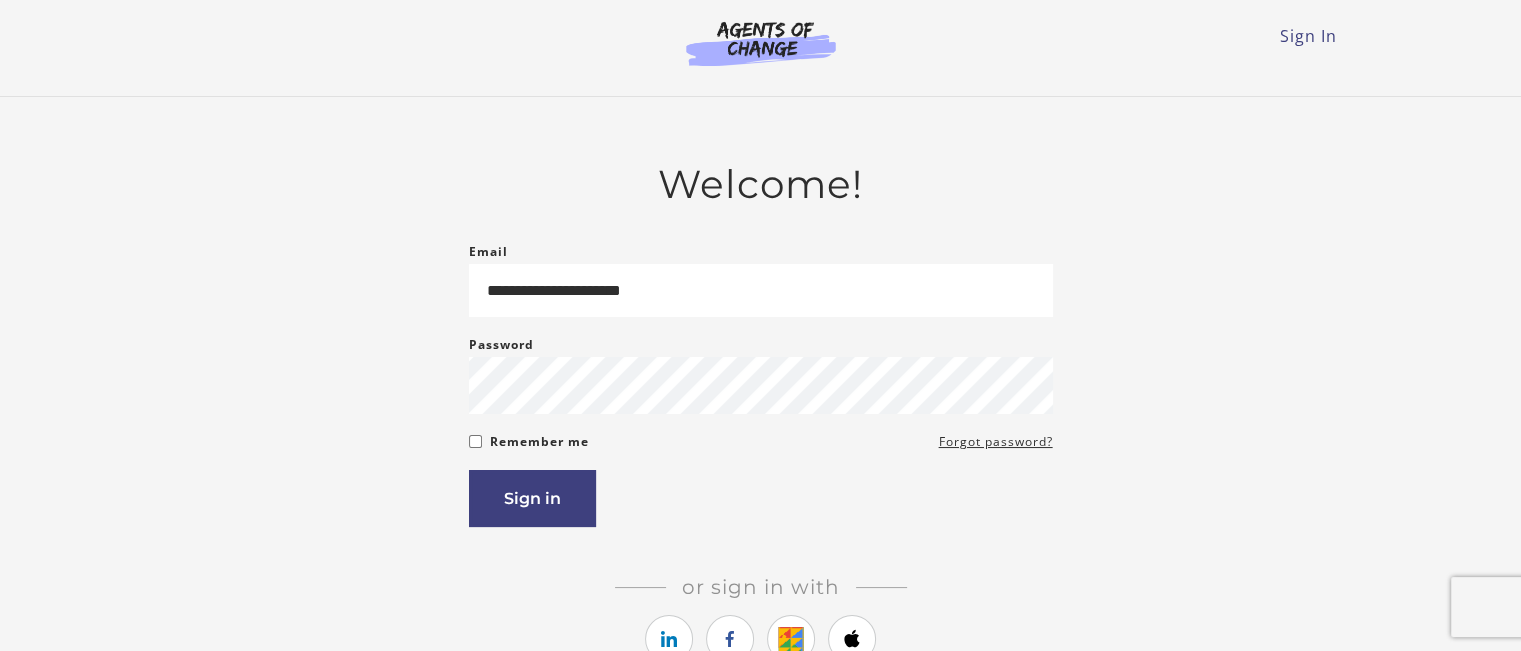 type on "**********" 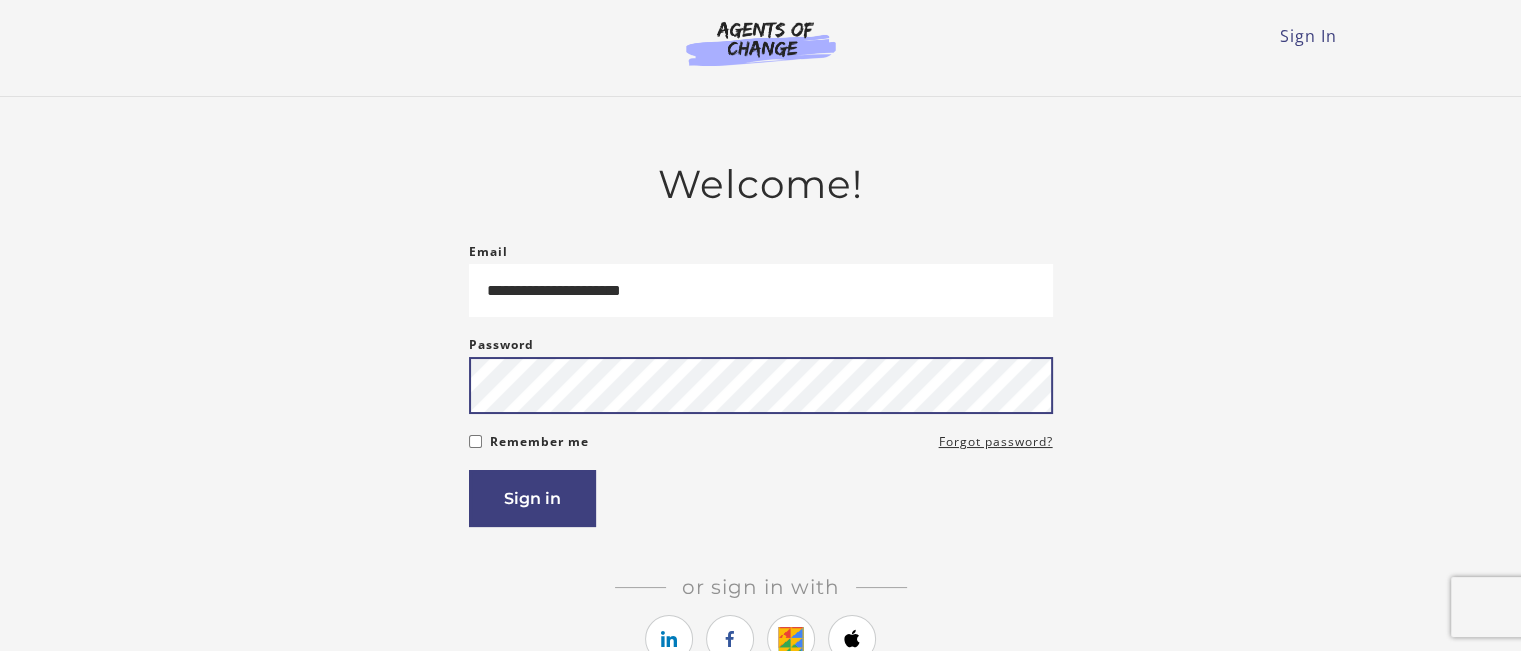 click on "Sign in" at bounding box center [532, 498] 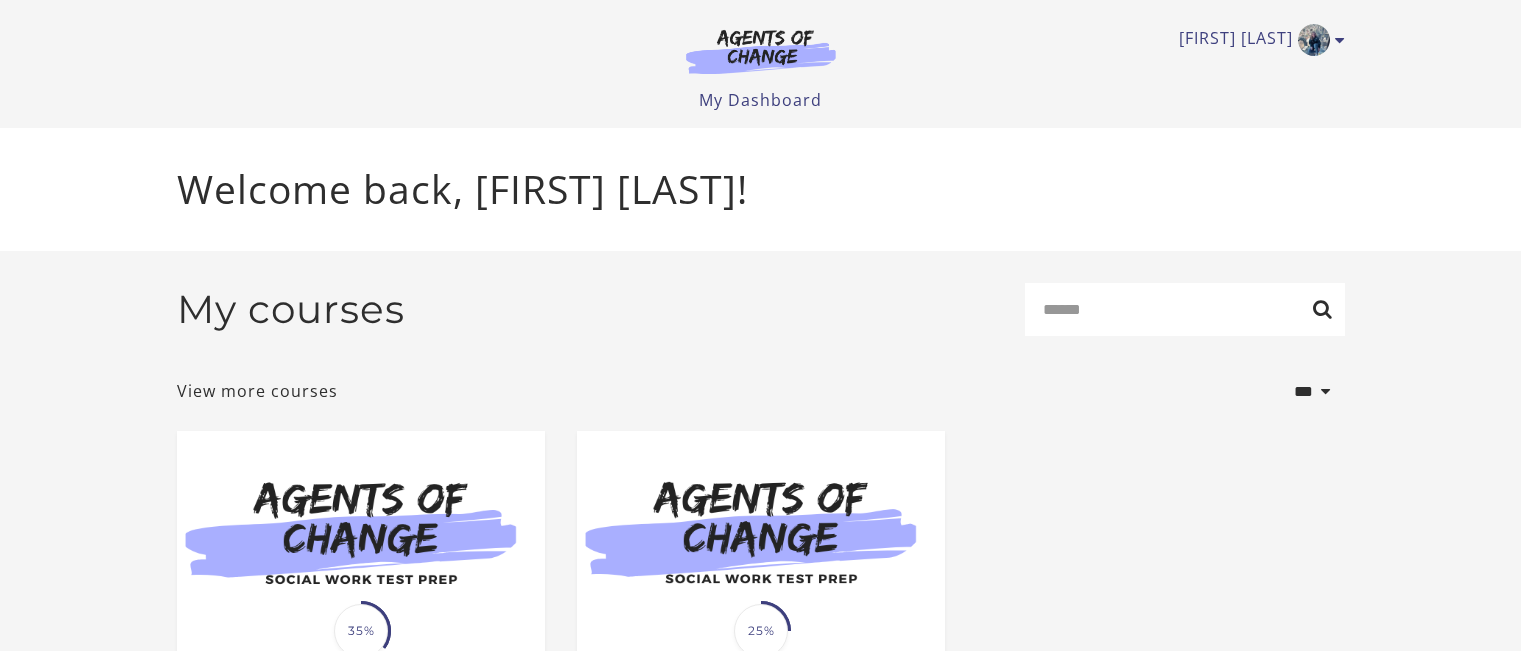 scroll, scrollTop: 0, scrollLeft: 0, axis: both 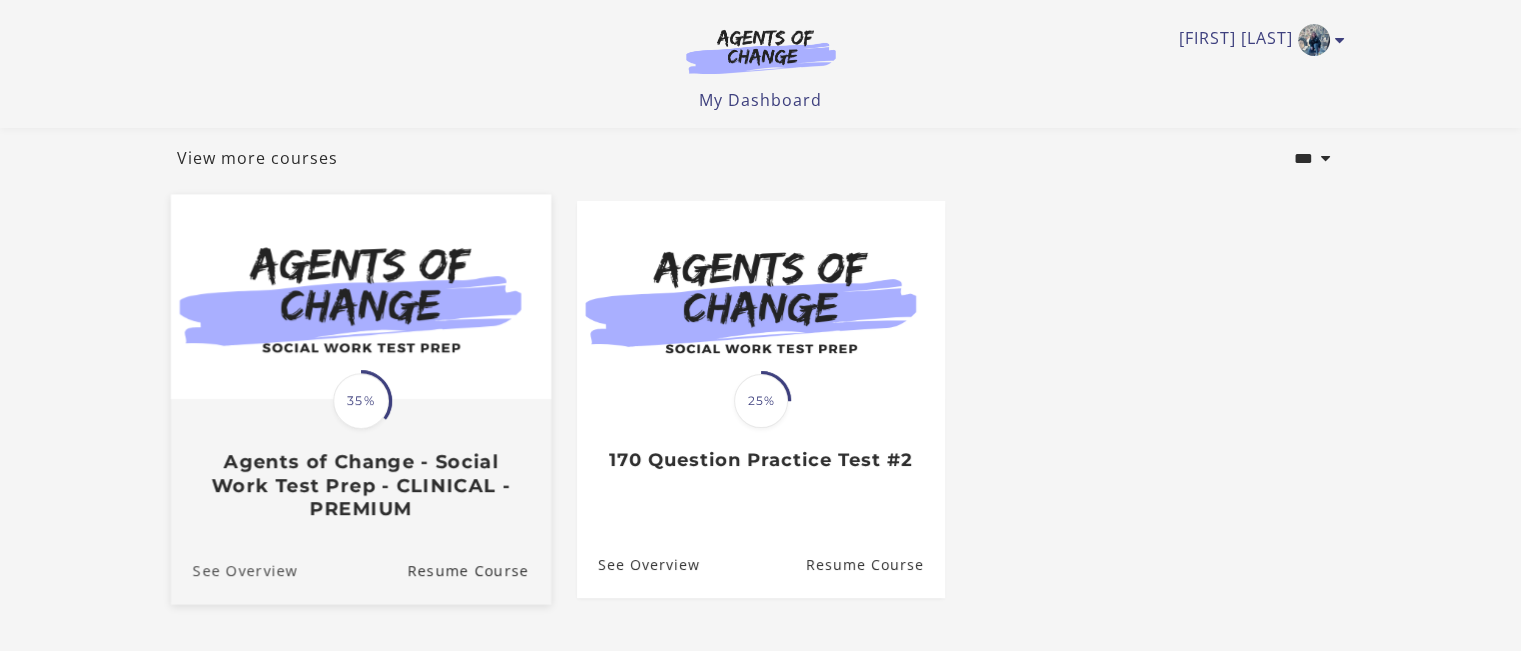 click on "See Overview" at bounding box center (233, 570) 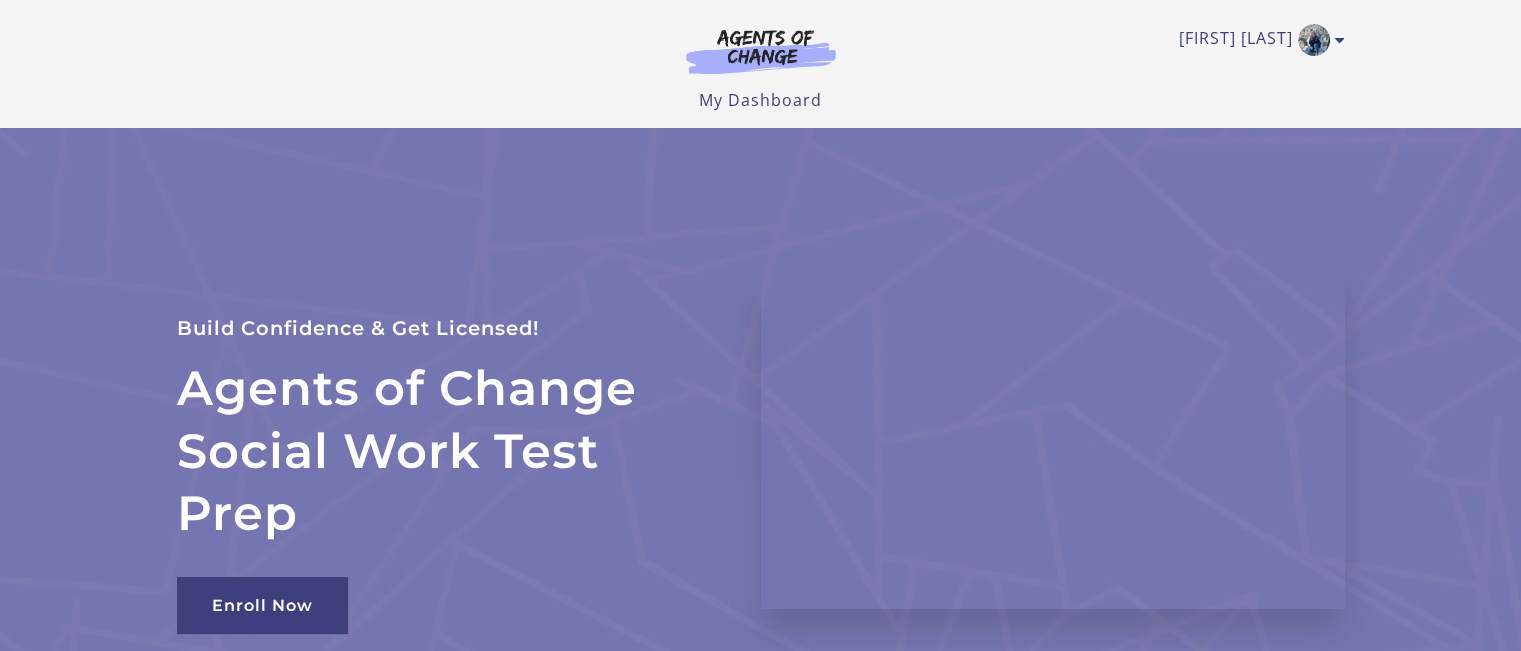 scroll, scrollTop: 48, scrollLeft: 0, axis: vertical 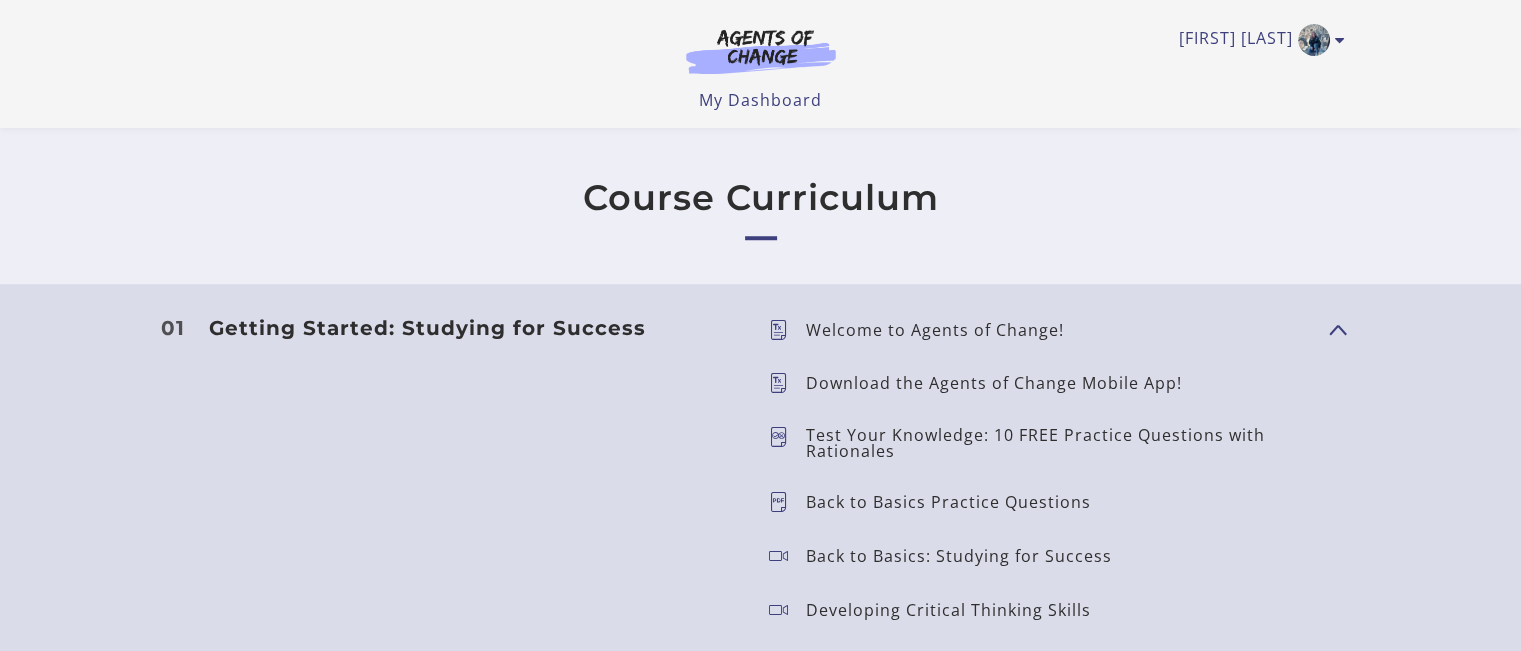 click on "Show Content" at bounding box center (1329, 328) 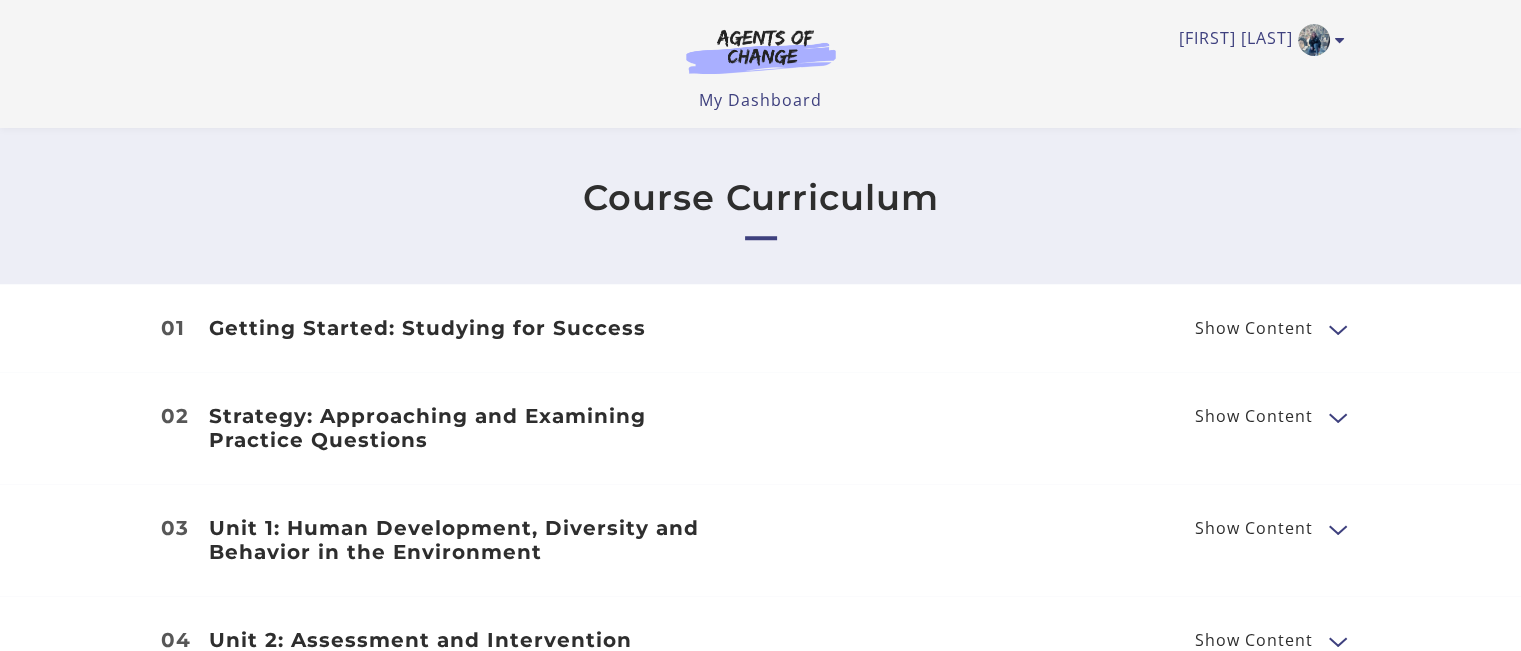 scroll, scrollTop: 1707, scrollLeft: 0, axis: vertical 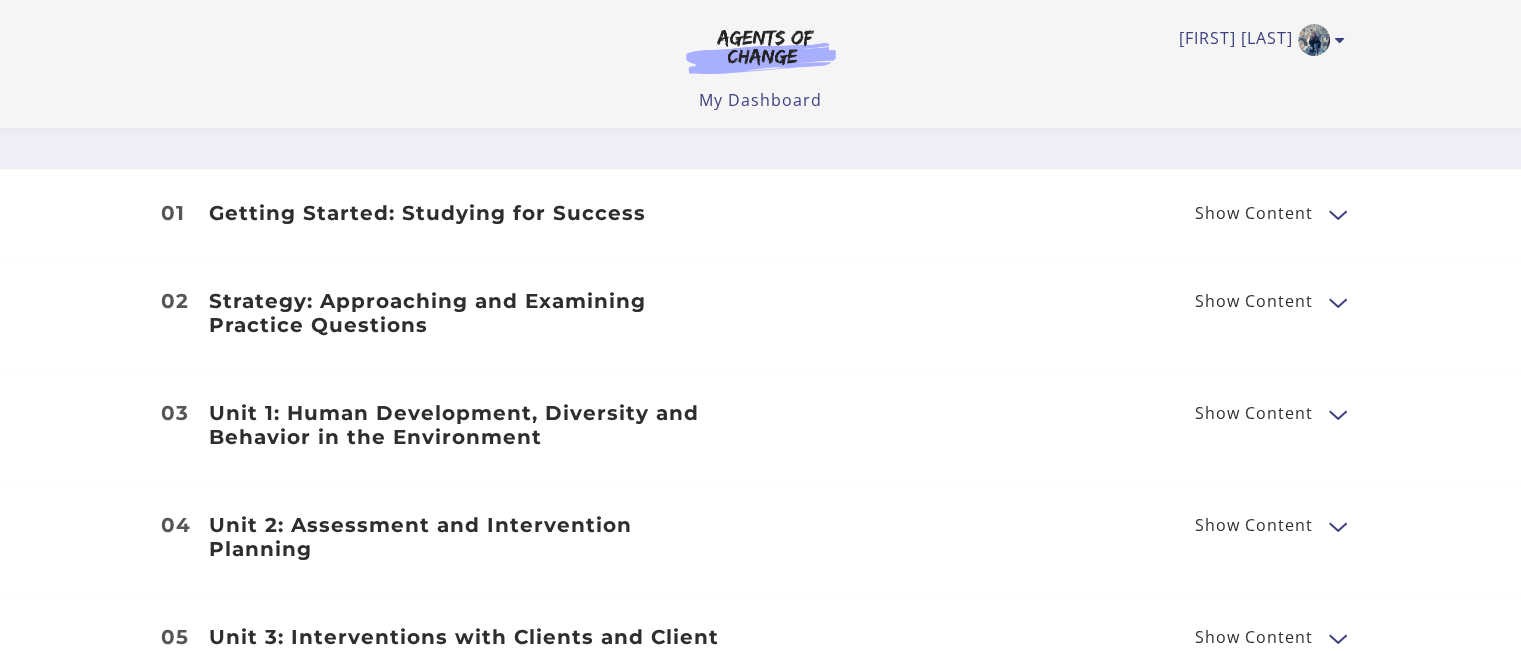 click on "Show Content" at bounding box center (1262, 301) 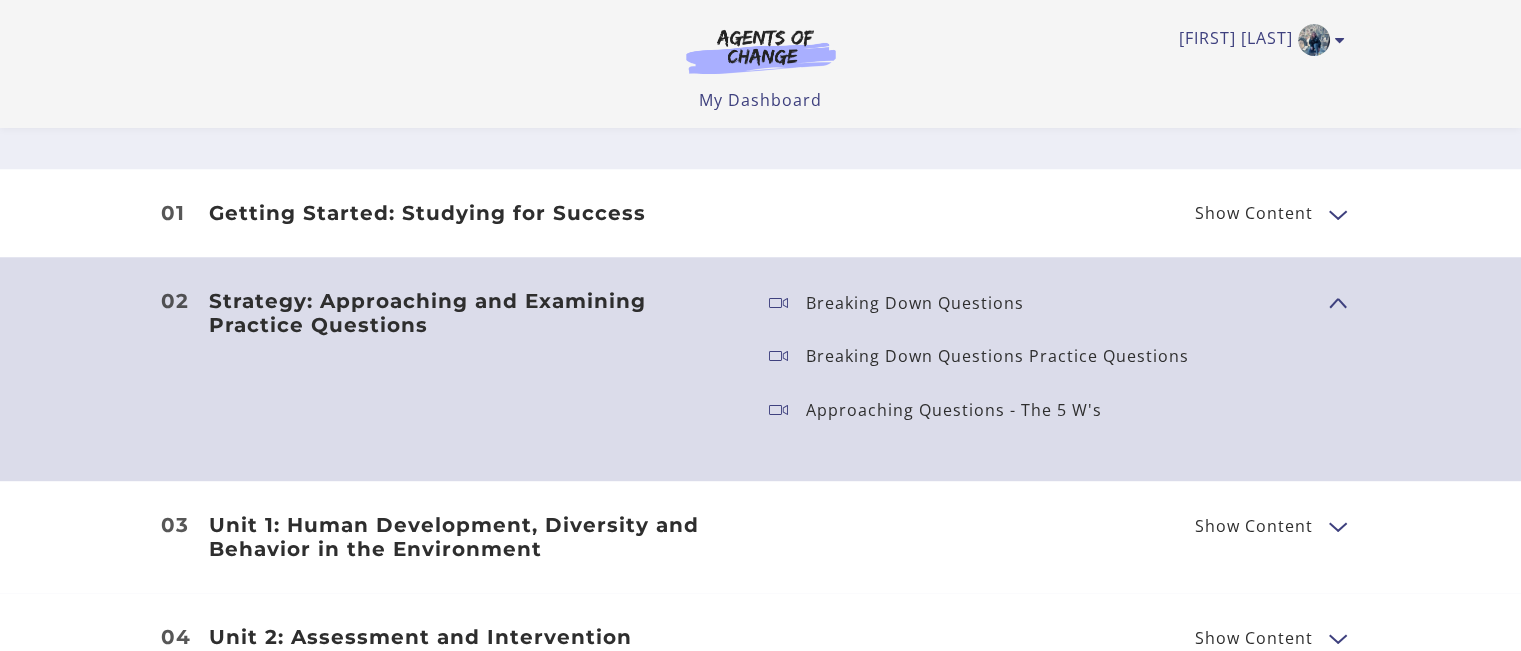 click on "Show Content" at bounding box center [1329, 301] 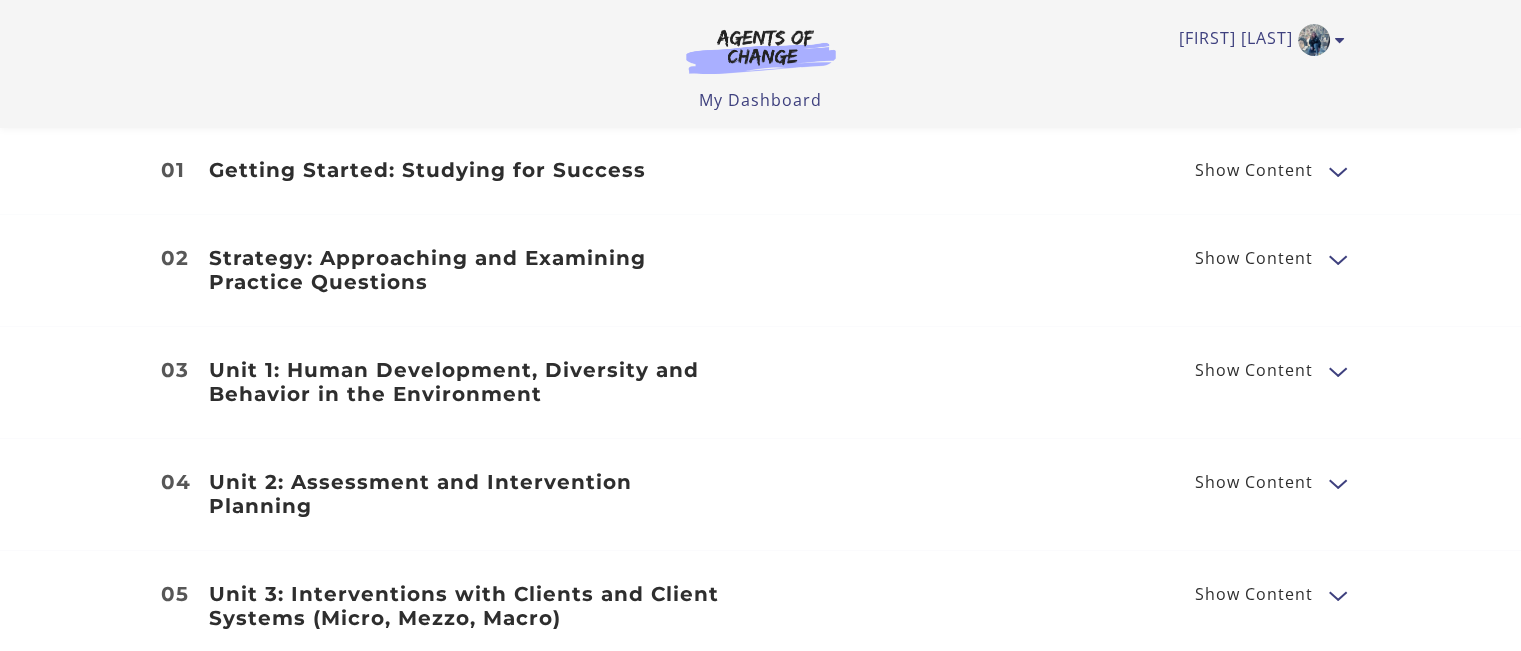 scroll, scrollTop: 1756, scrollLeft: 0, axis: vertical 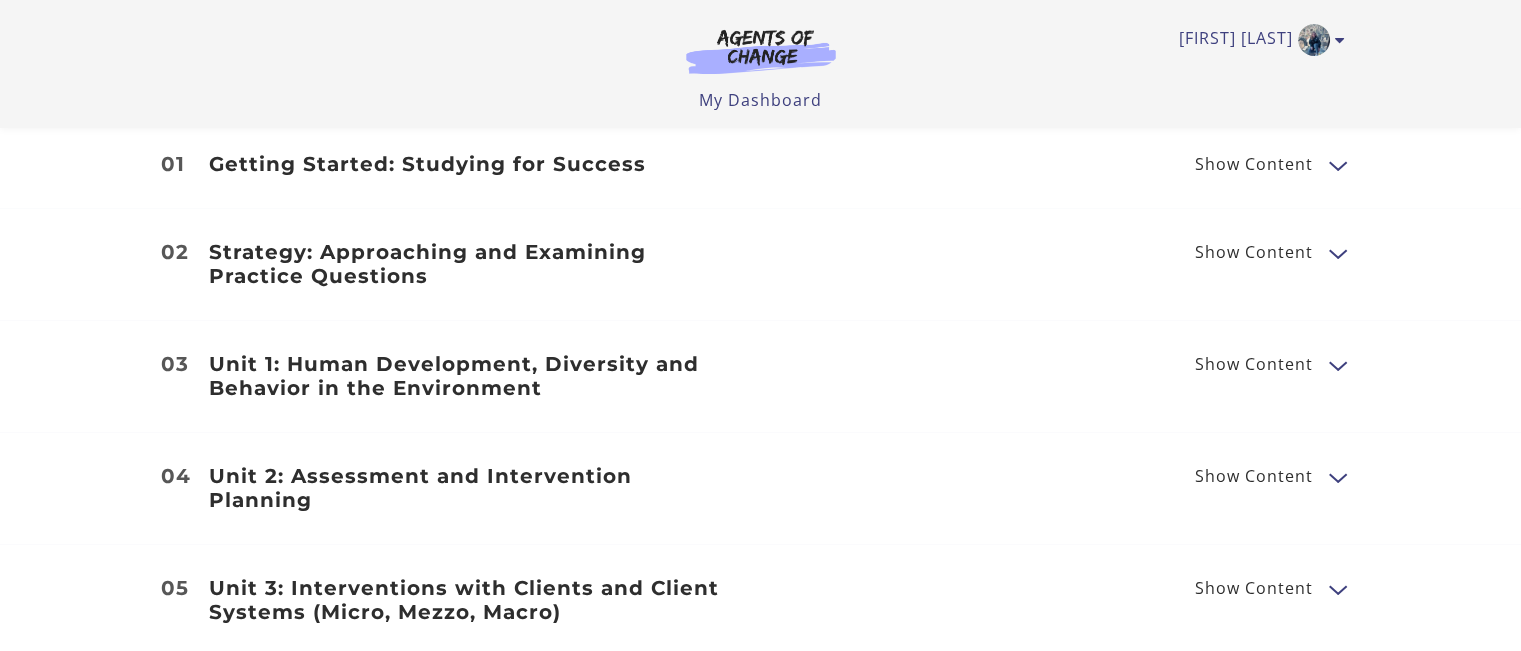 click at bounding box center [1337, 364] 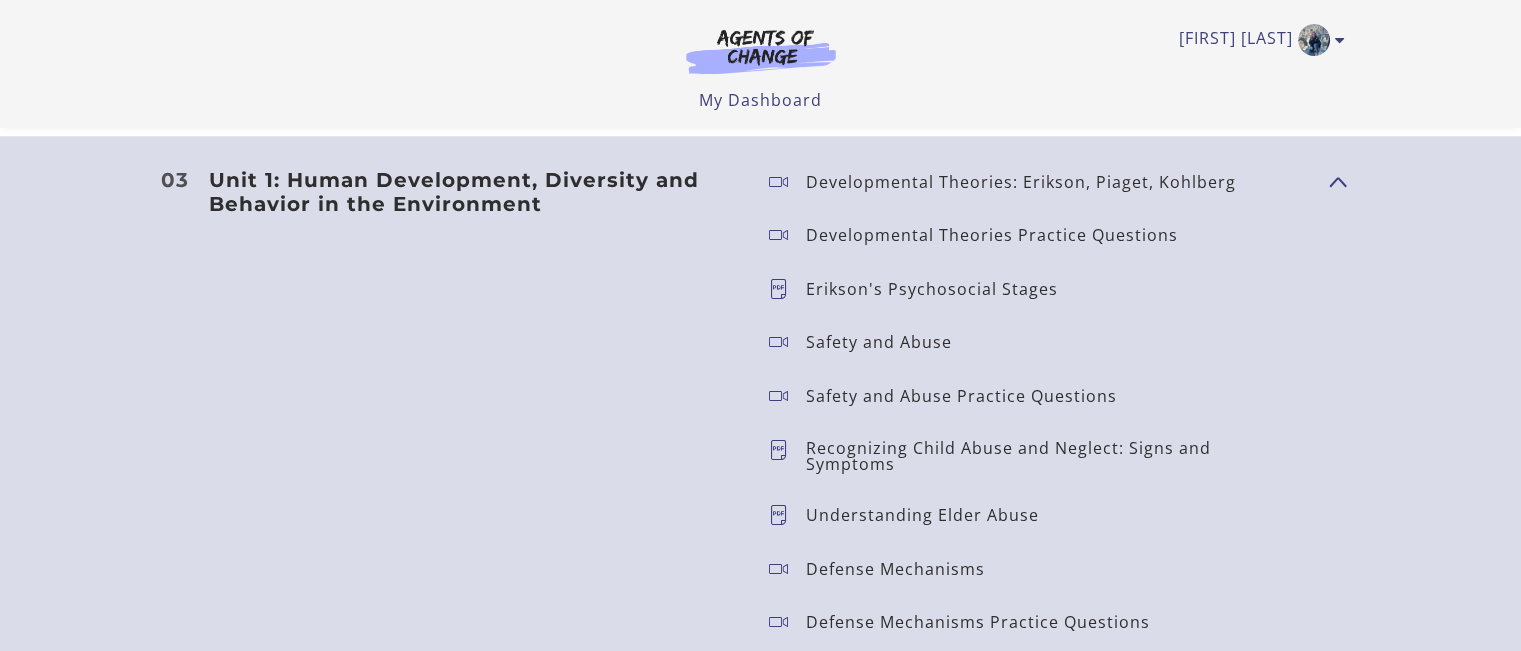 scroll, scrollTop: 1934, scrollLeft: 0, axis: vertical 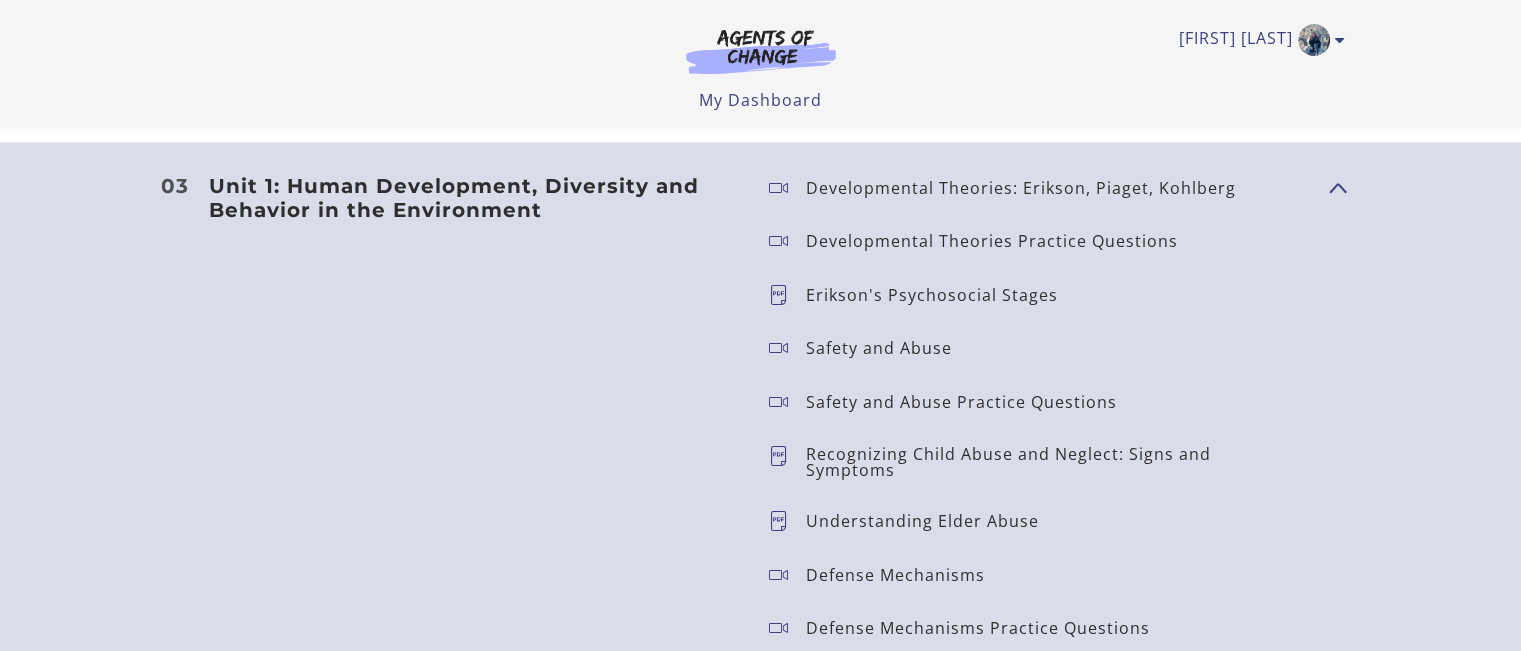 click at bounding box center [1337, 186] 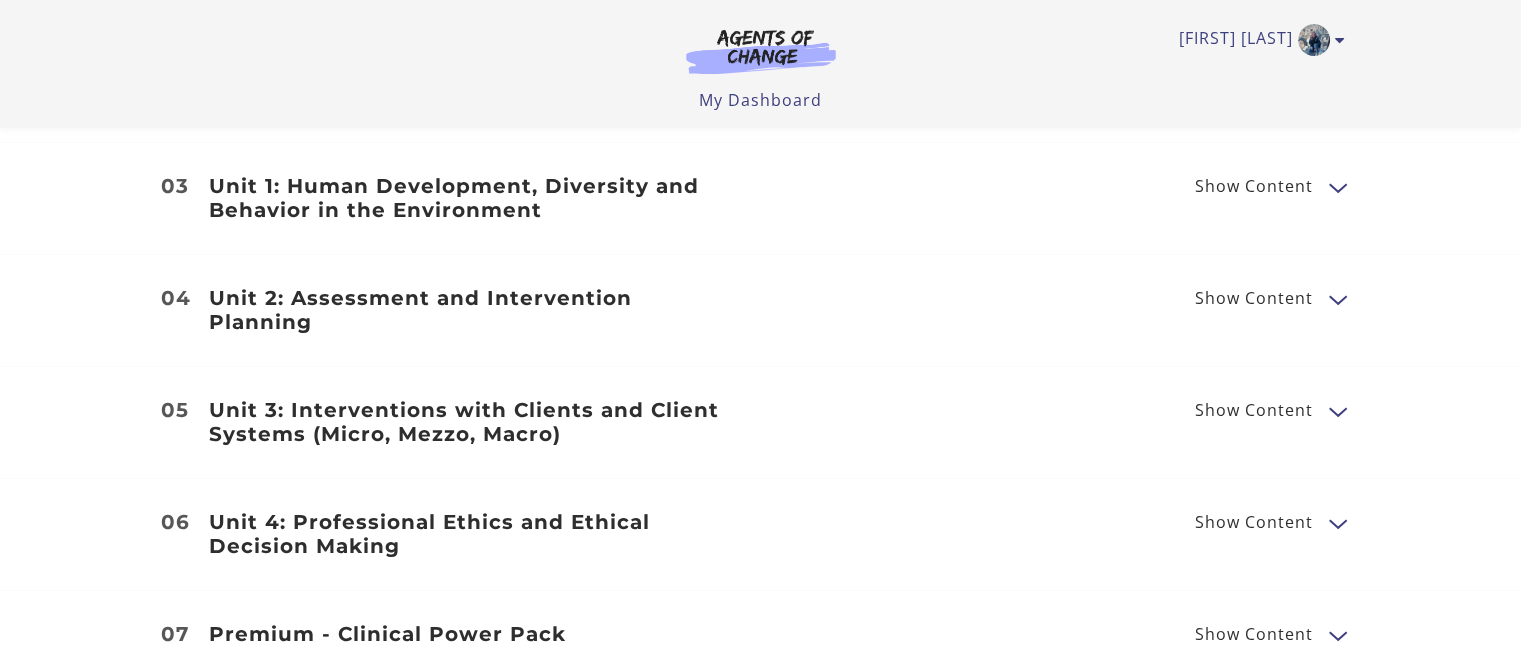 click on "Show Content" at bounding box center (1254, 298) 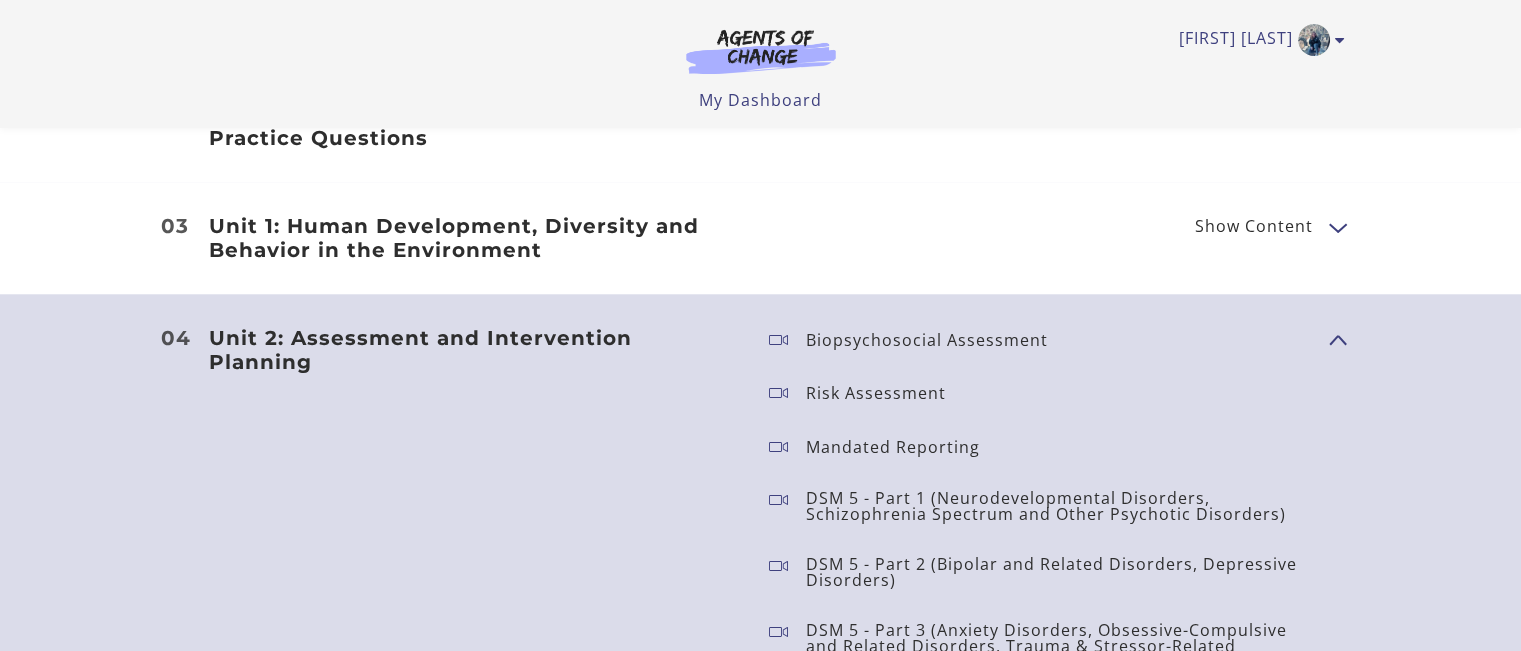 scroll, scrollTop: 1891, scrollLeft: 0, axis: vertical 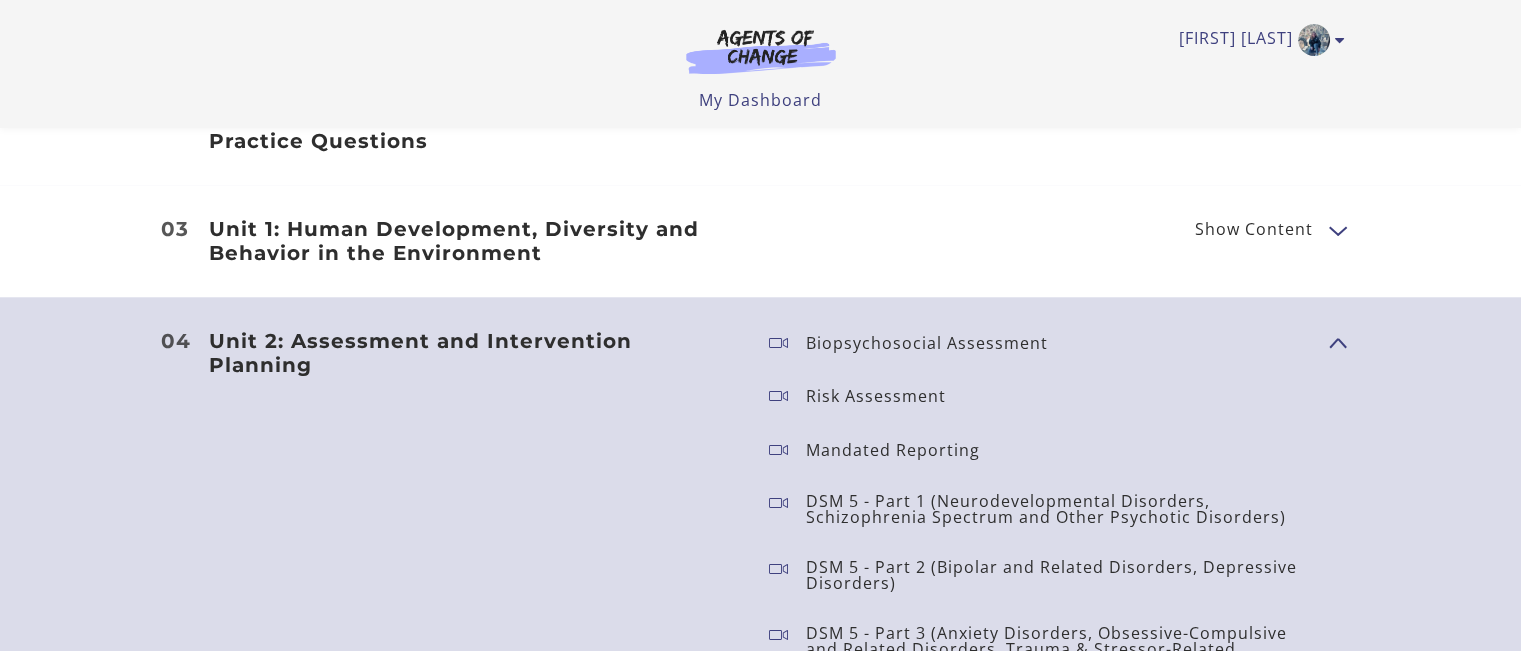 click on "Show Content" at bounding box center [1329, 341] 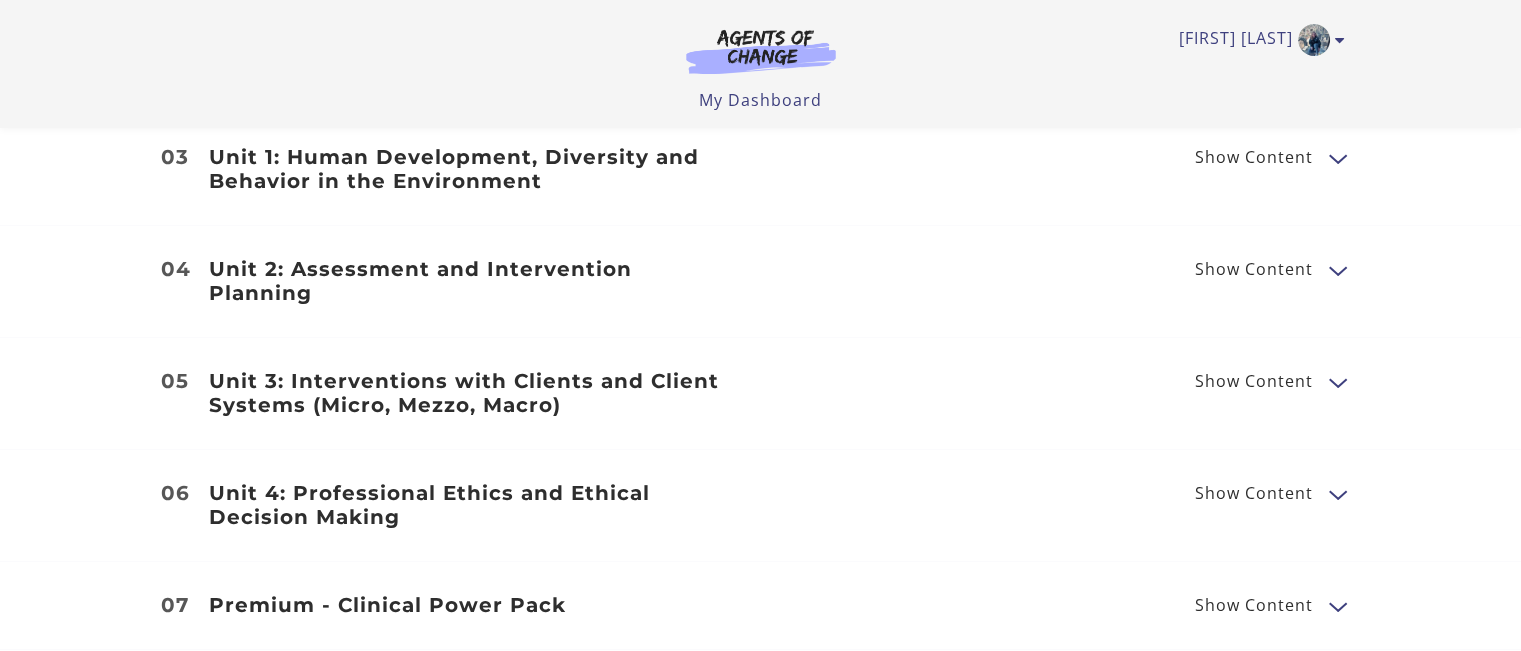 scroll, scrollTop: 1967, scrollLeft: 0, axis: vertical 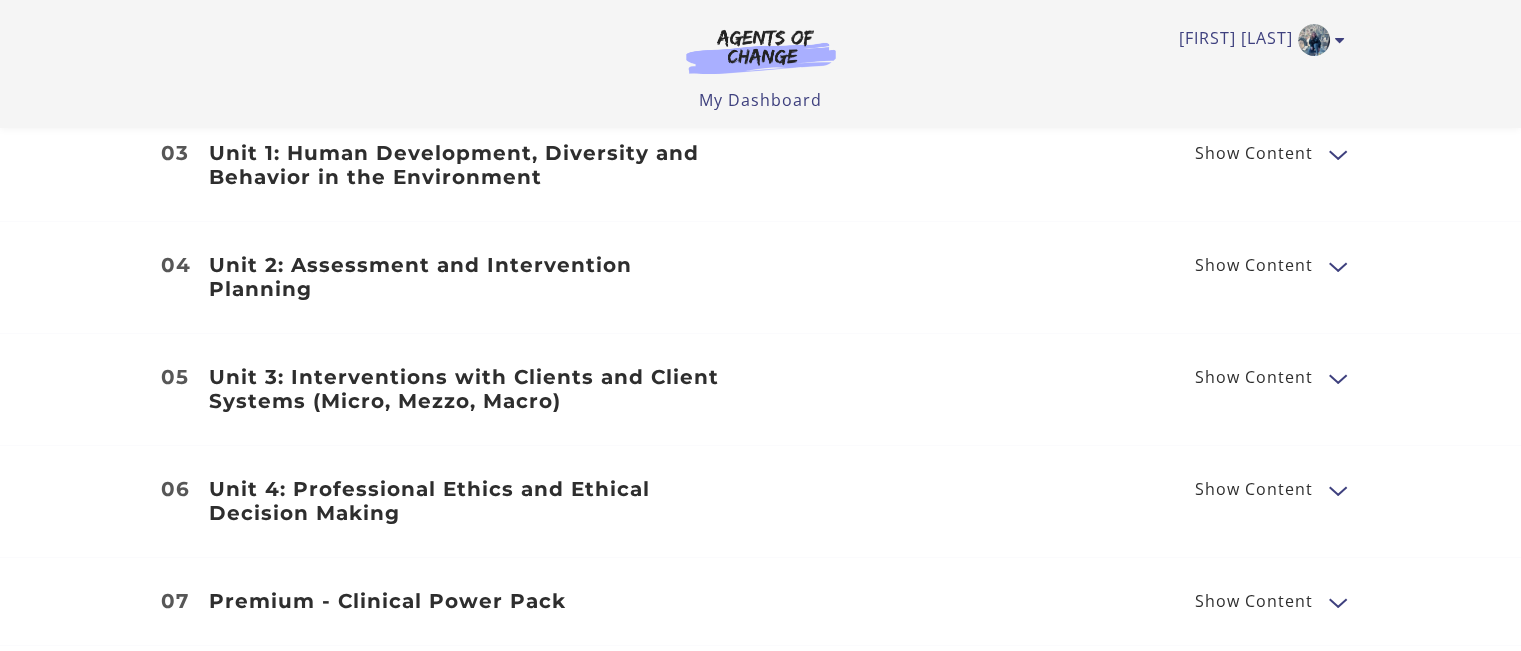 click at bounding box center (1337, 377) 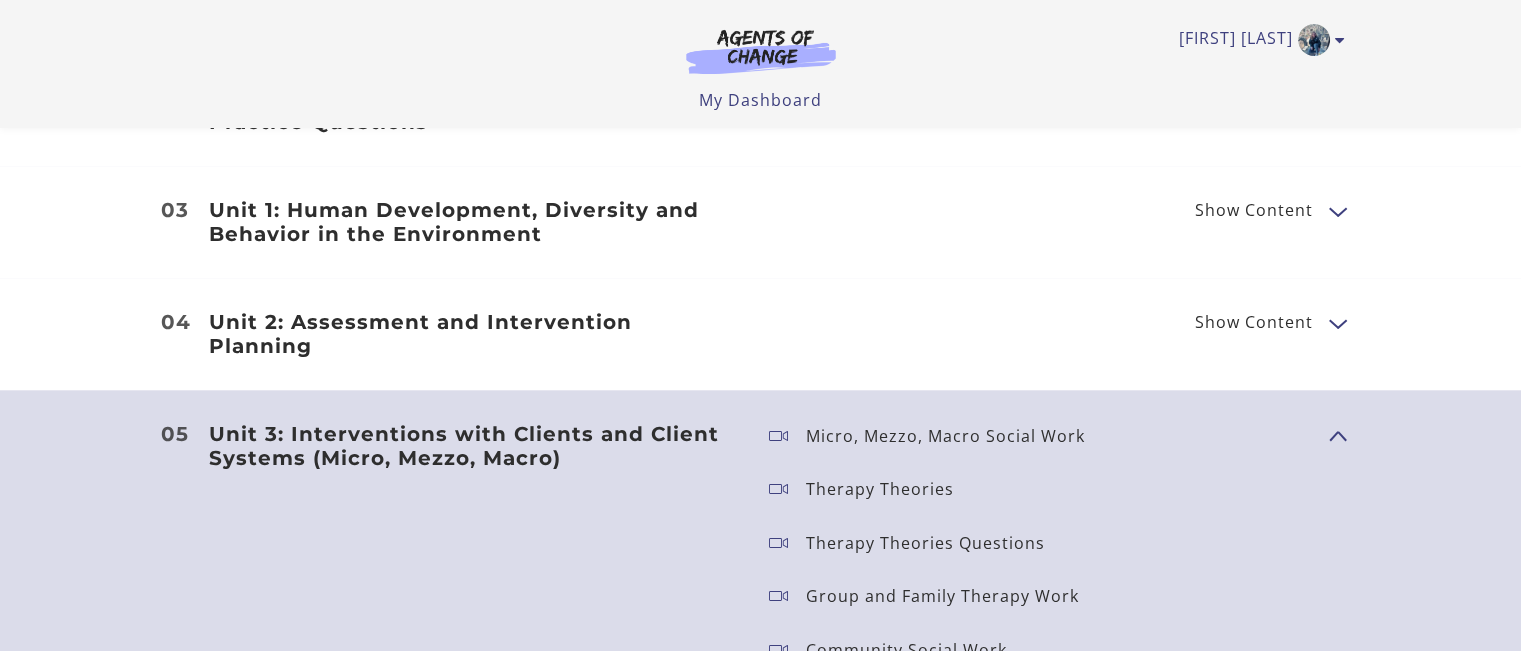 scroll, scrollTop: 1899, scrollLeft: 0, axis: vertical 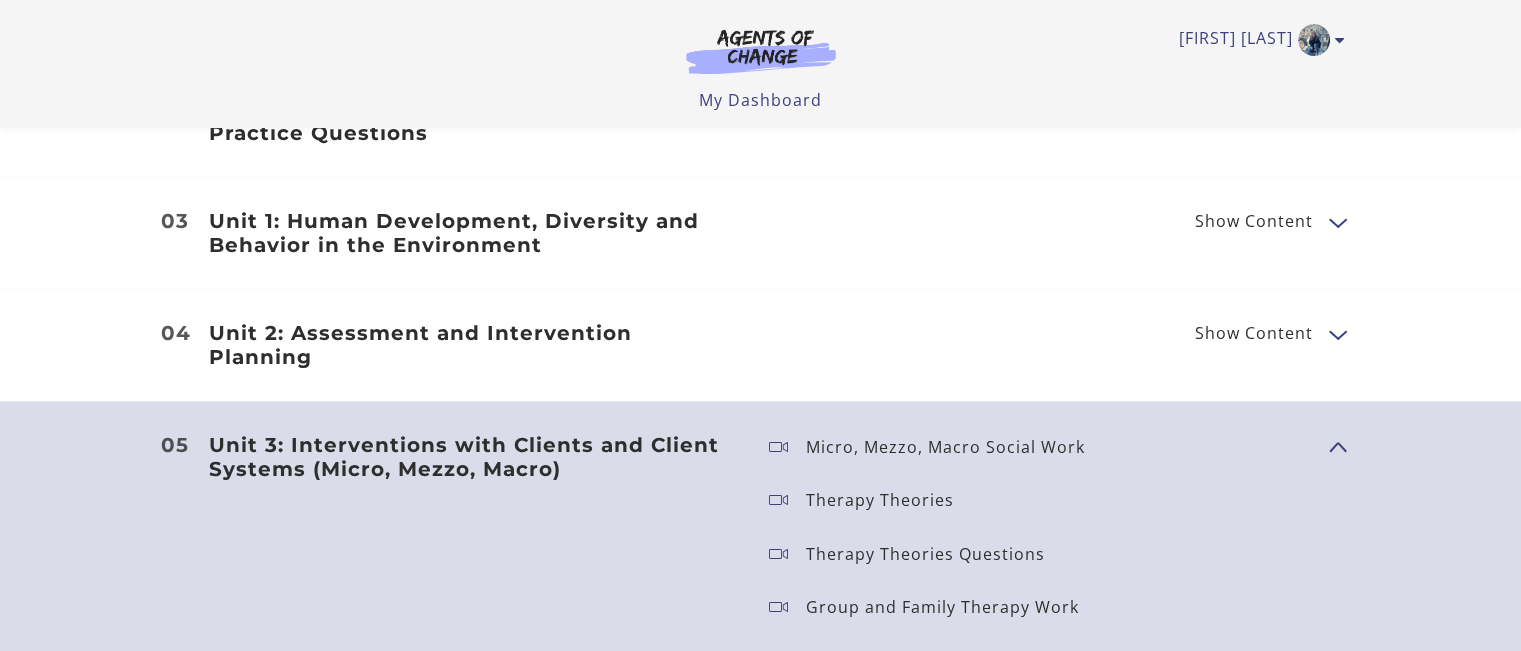 click on "Show Content" at bounding box center [1329, 445] 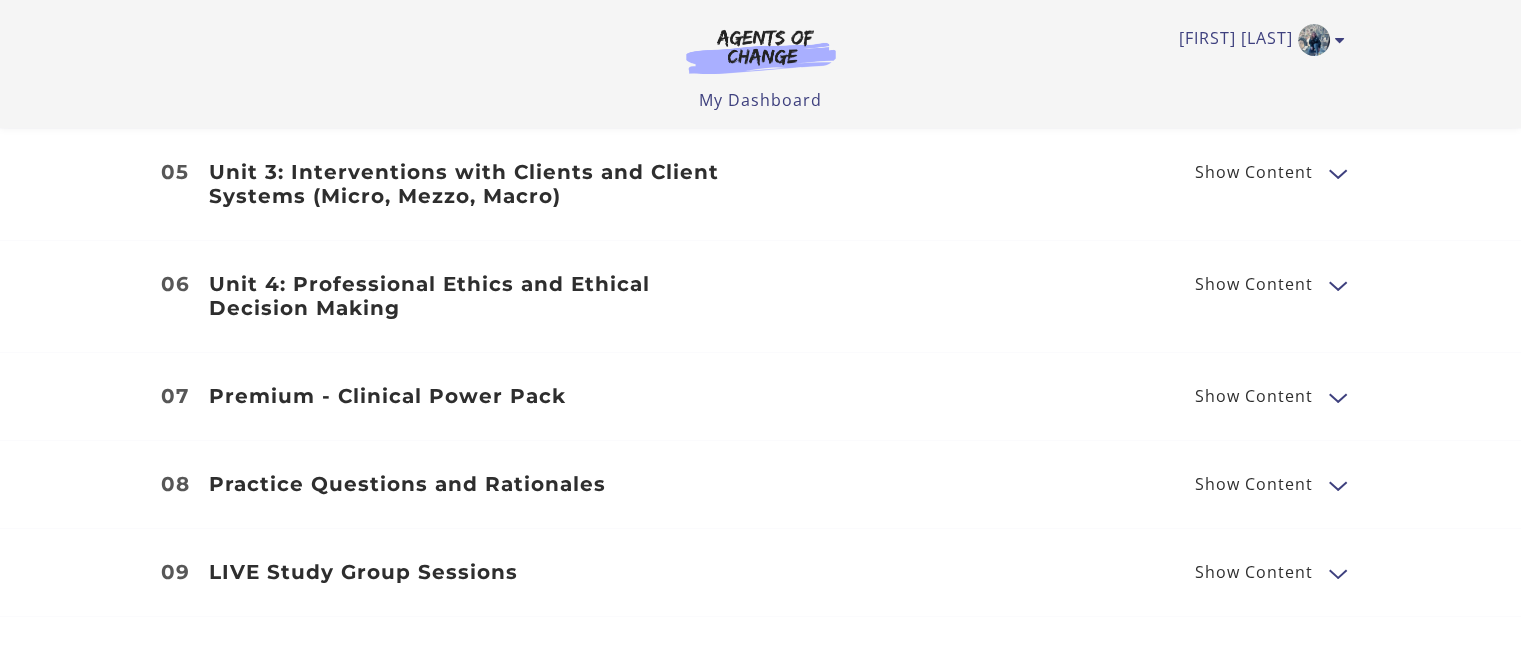 scroll, scrollTop: 2174, scrollLeft: 0, axis: vertical 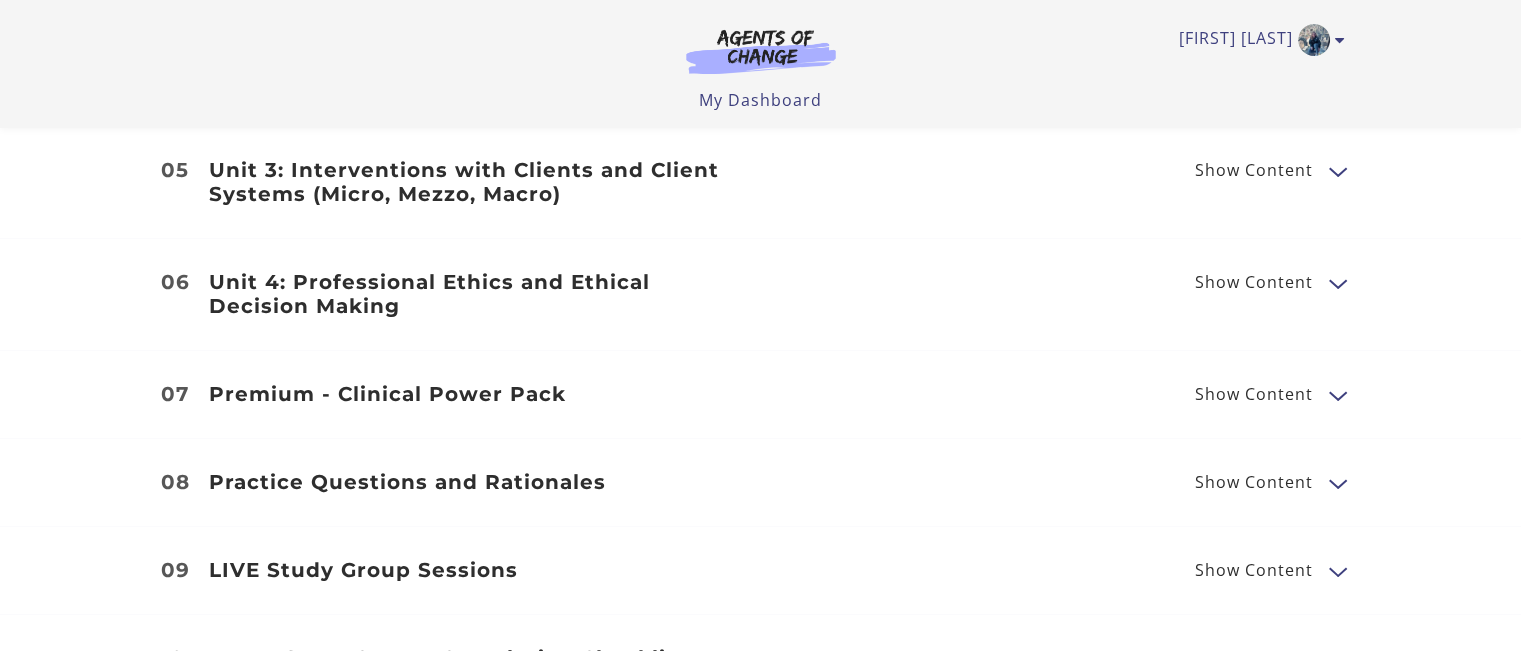 click at bounding box center [1337, 394] 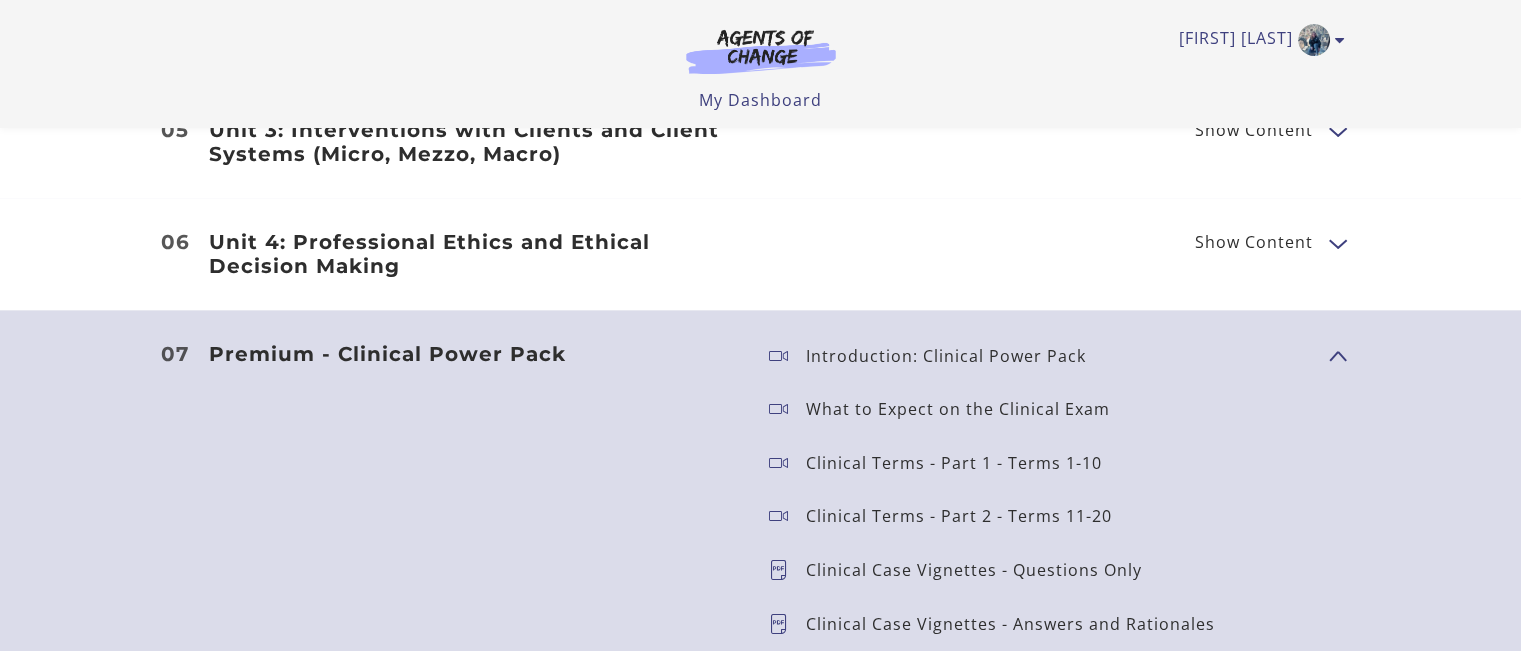 scroll, scrollTop: 2203, scrollLeft: 0, axis: vertical 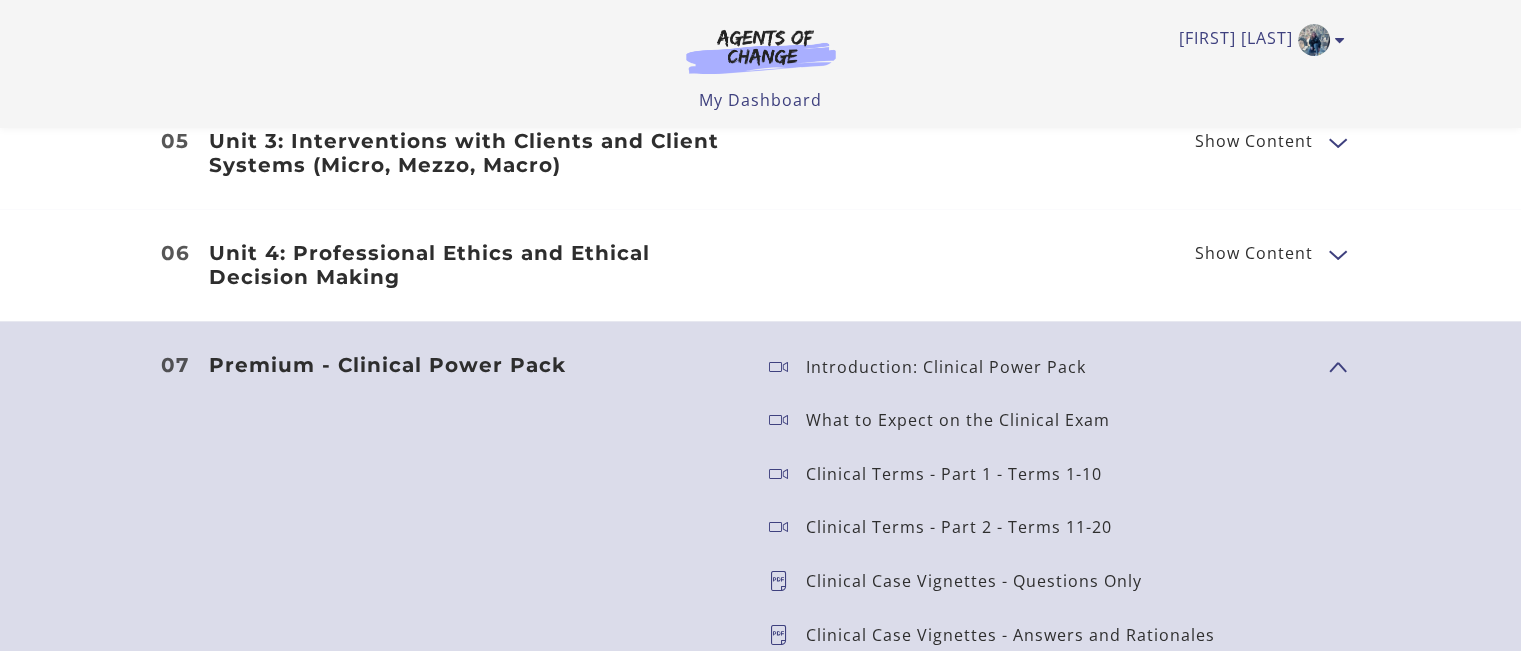click on "Show Content" at bounding box center [1329, 365] 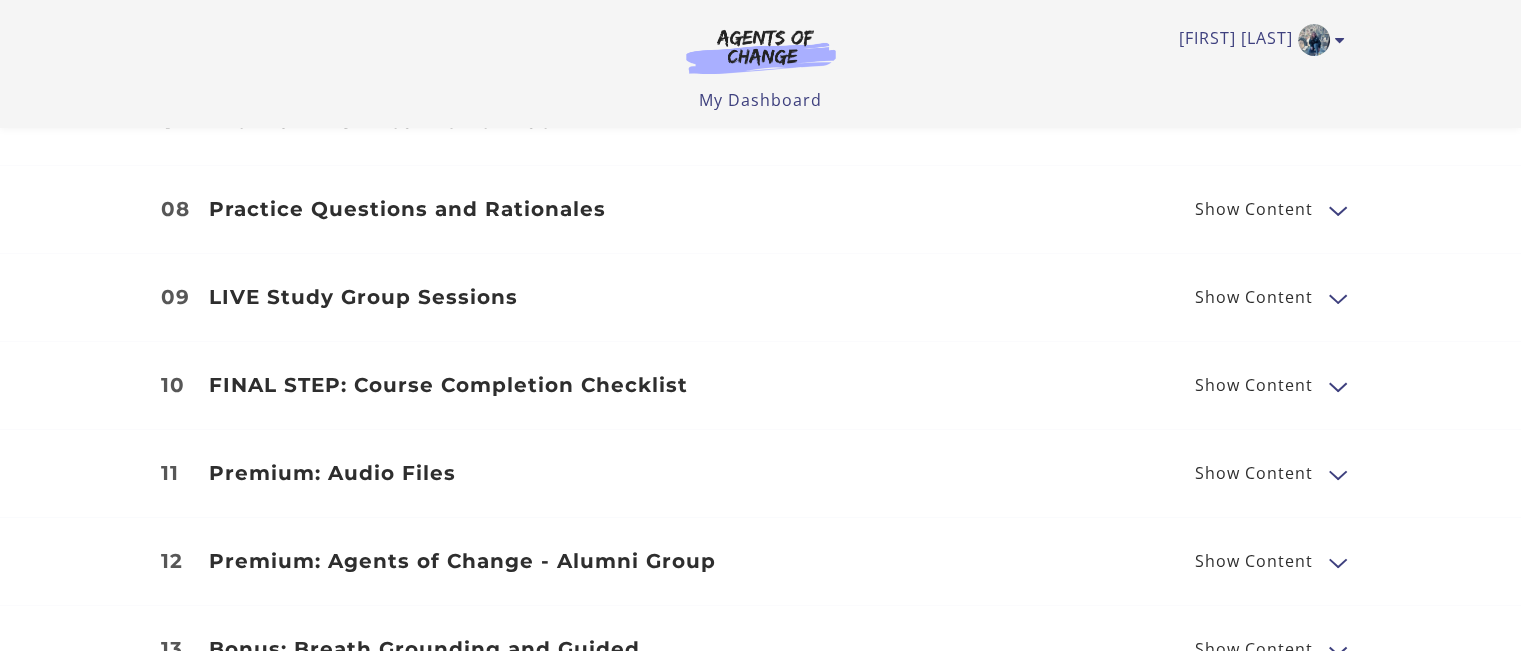 scroll, scrollTop: 2446, scrollLeft: 0, axis: vertical 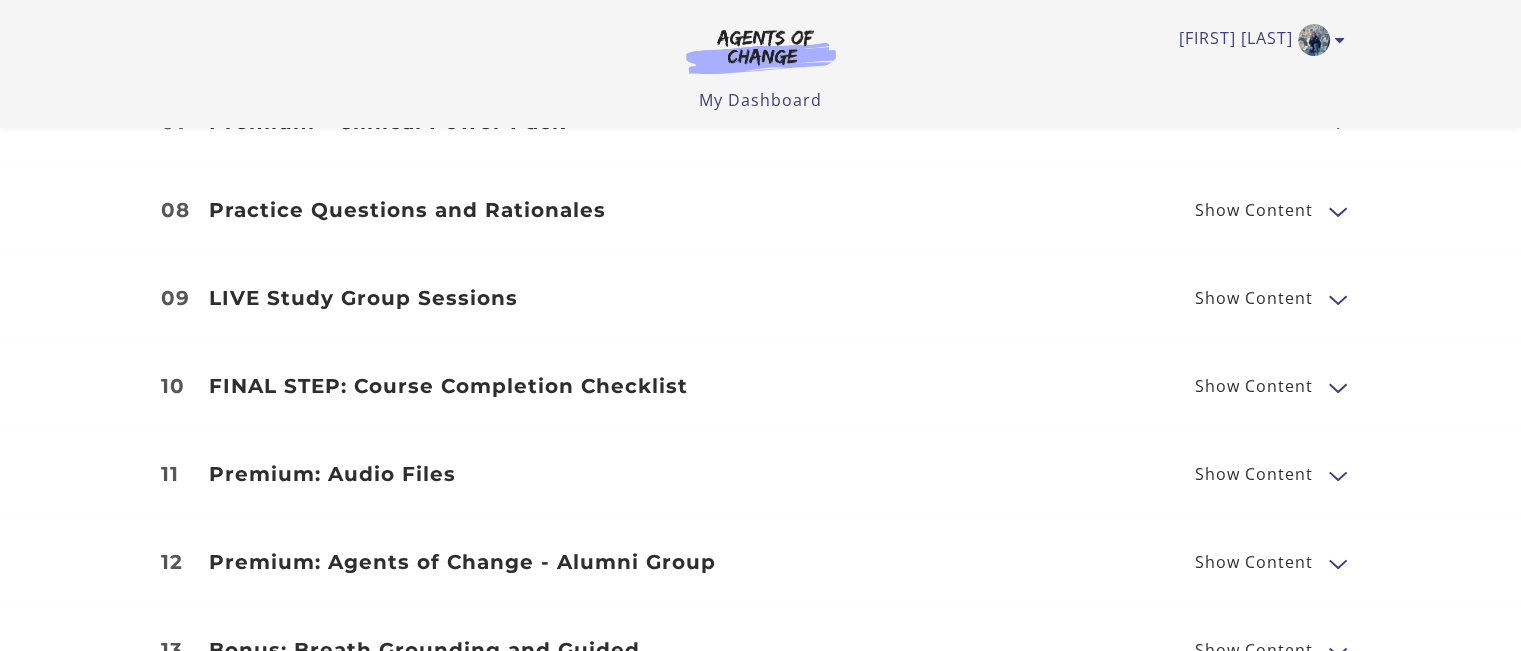 click at bounding box center (1337, 386) 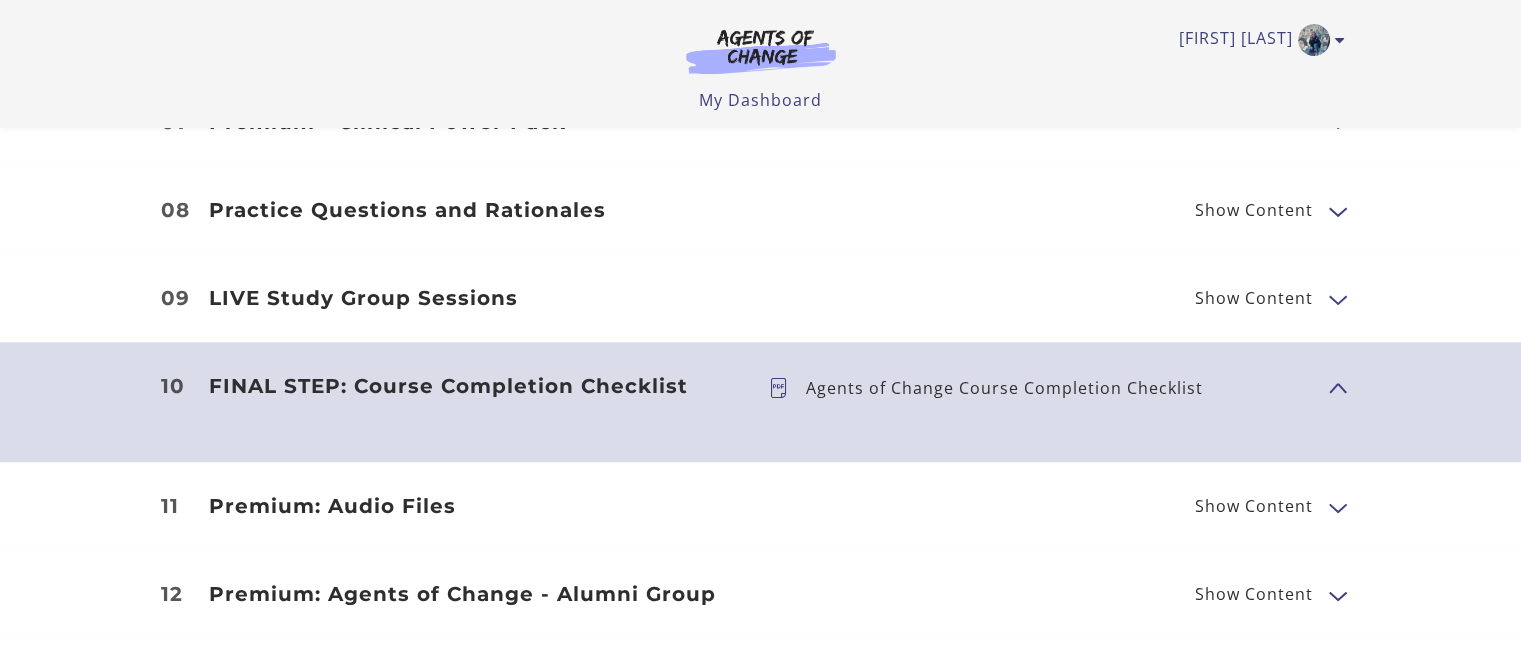 click at bounding box center [787, 388] 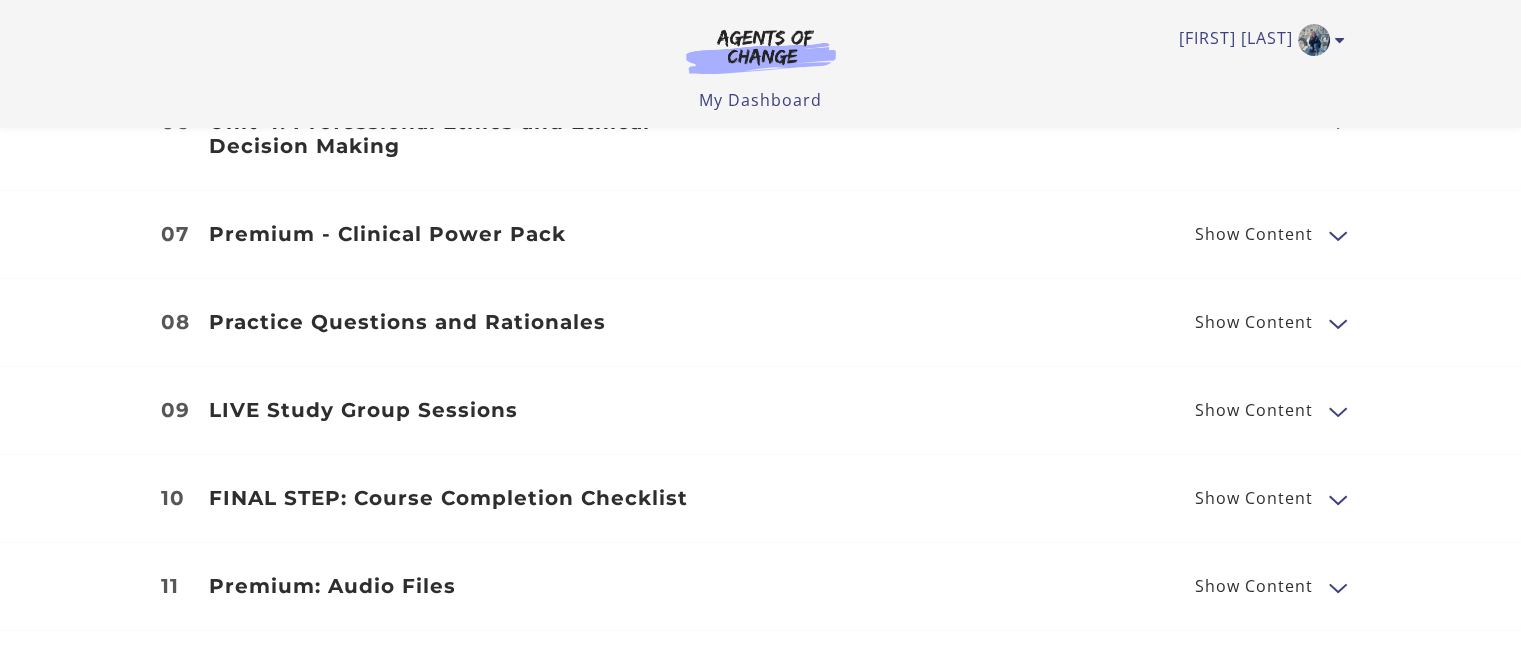 scroll, scrollTop: 2332, scrollLeft: 0, axis: vertical 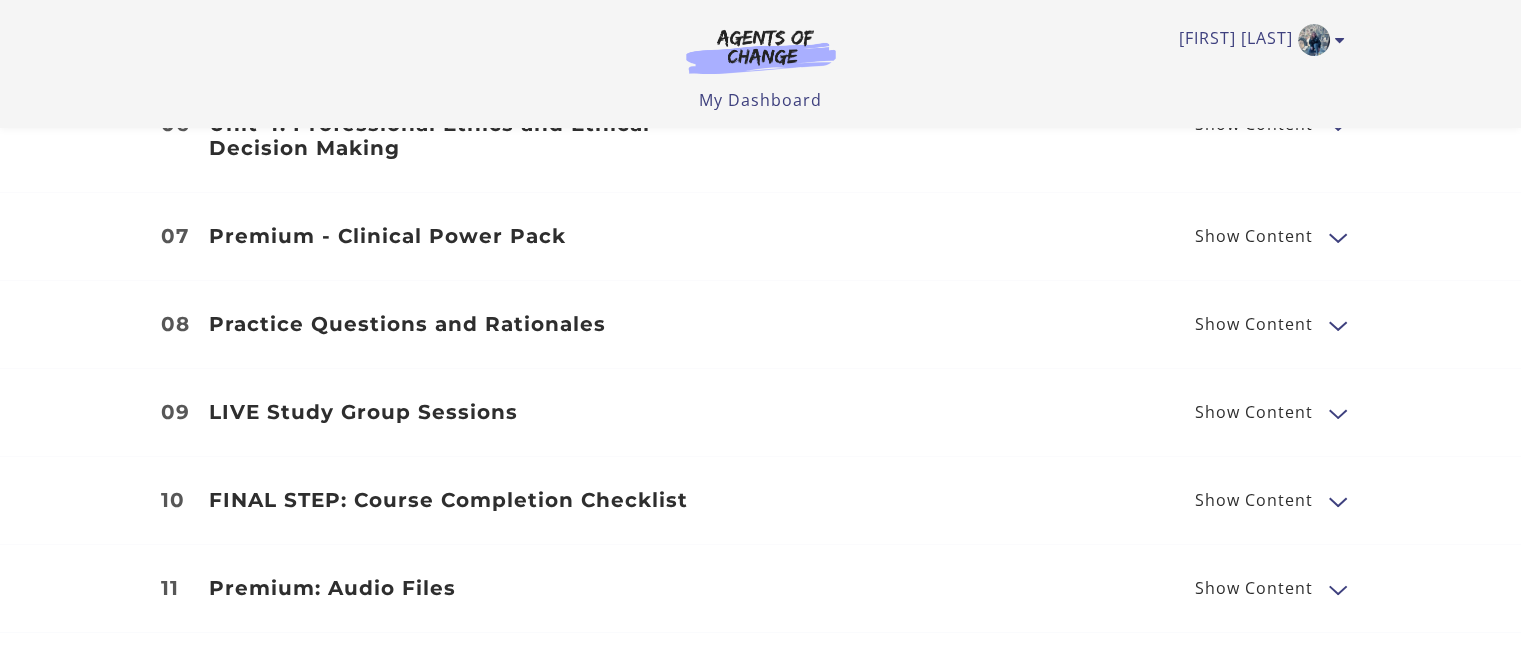 click at bounding box center [1337, 324] 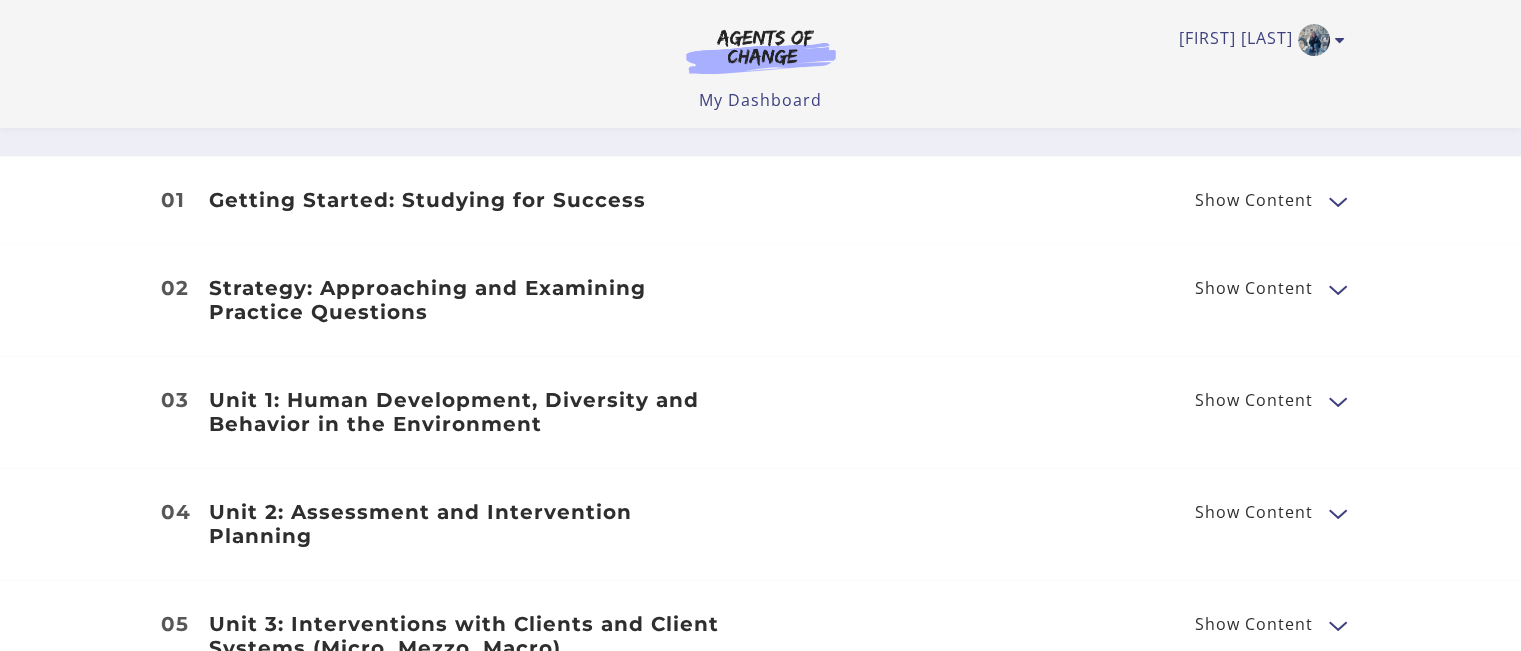scroll, scrollTop: 1707, scrollLeft: 0, axis: vertical 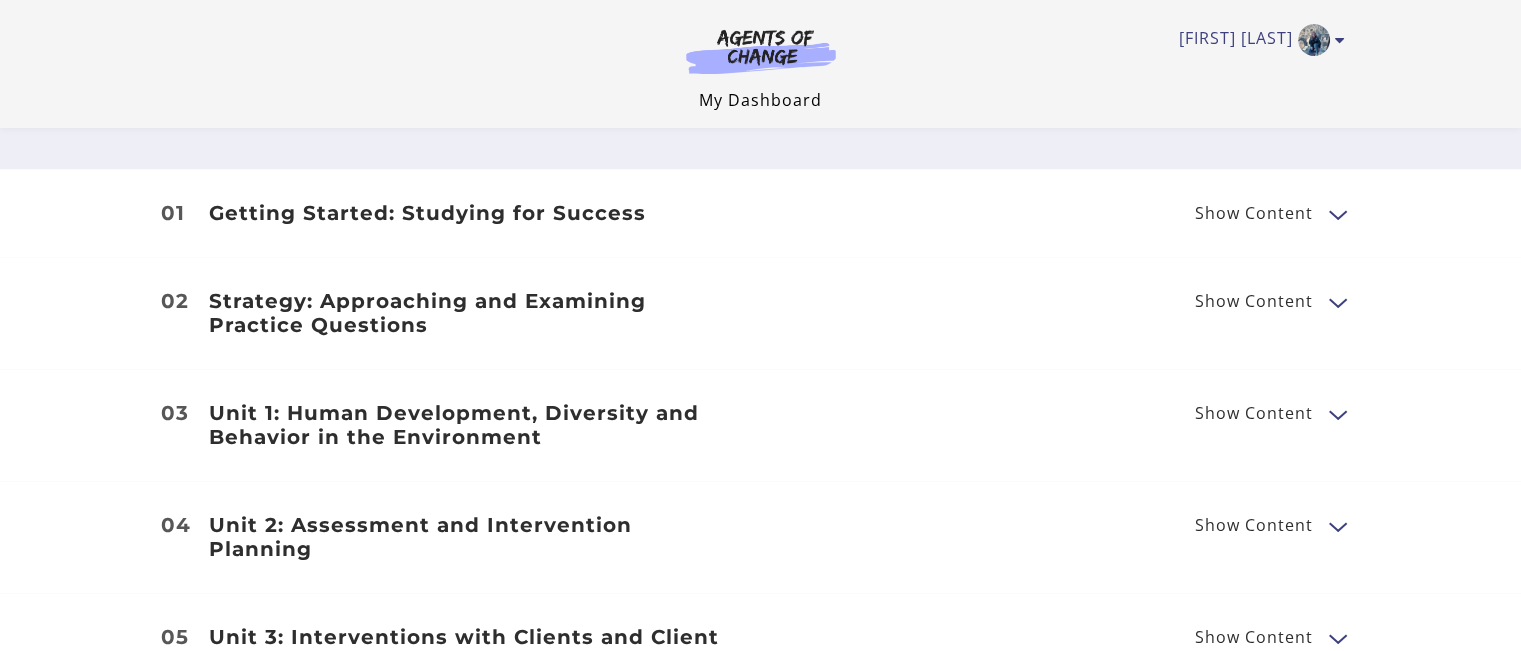 click on "My Dashboard" at bounding box center (760, 100) 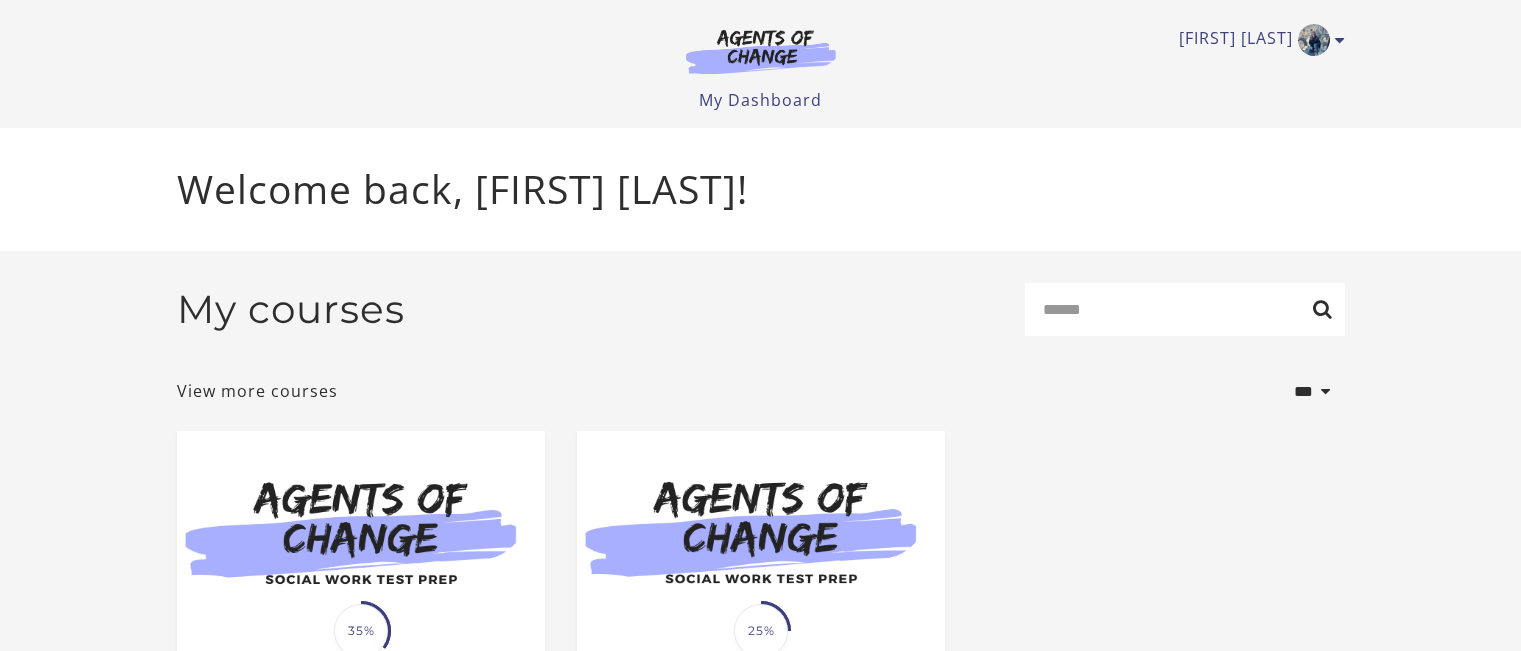 scroll, scrollTop: 0, scrollLeft: 0, axis: both 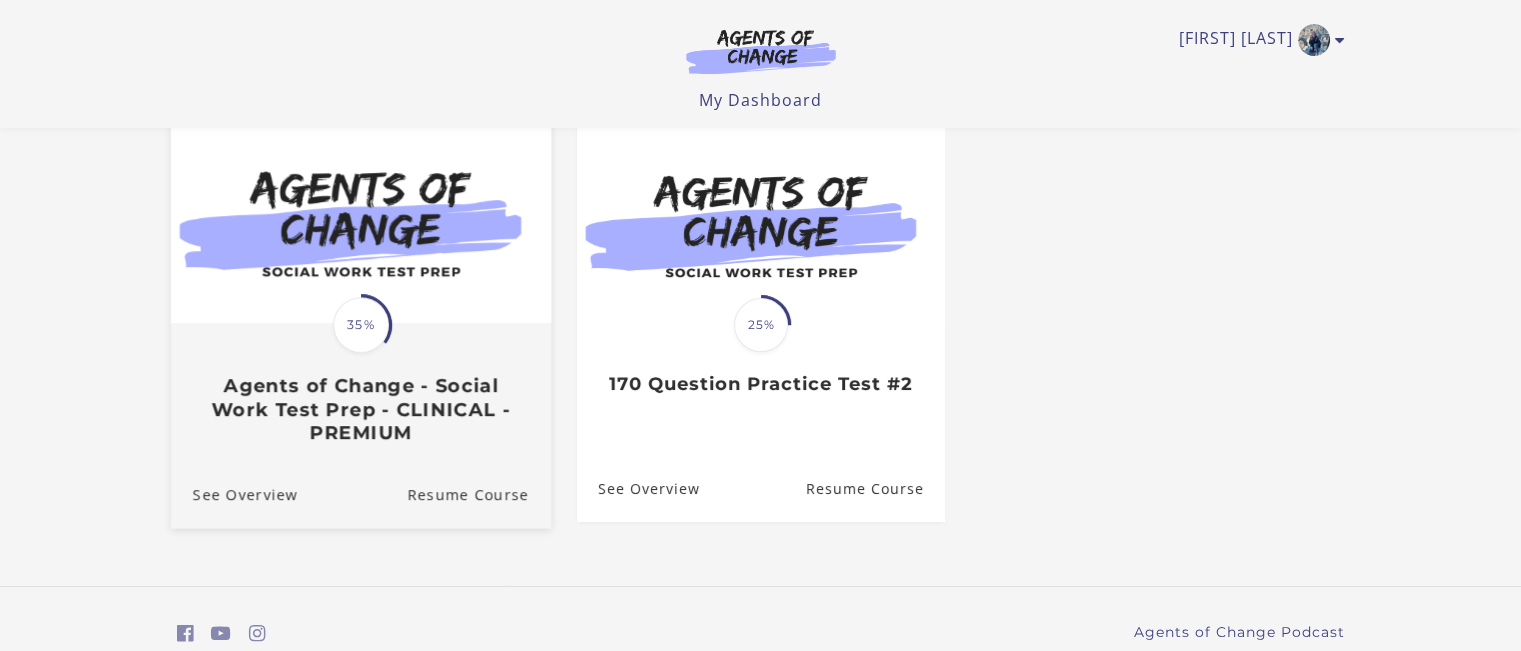 click on "Agents of Change - Social Work Test Prep - CLINICAL - PREMIUM" at bounding box center [360, 410] 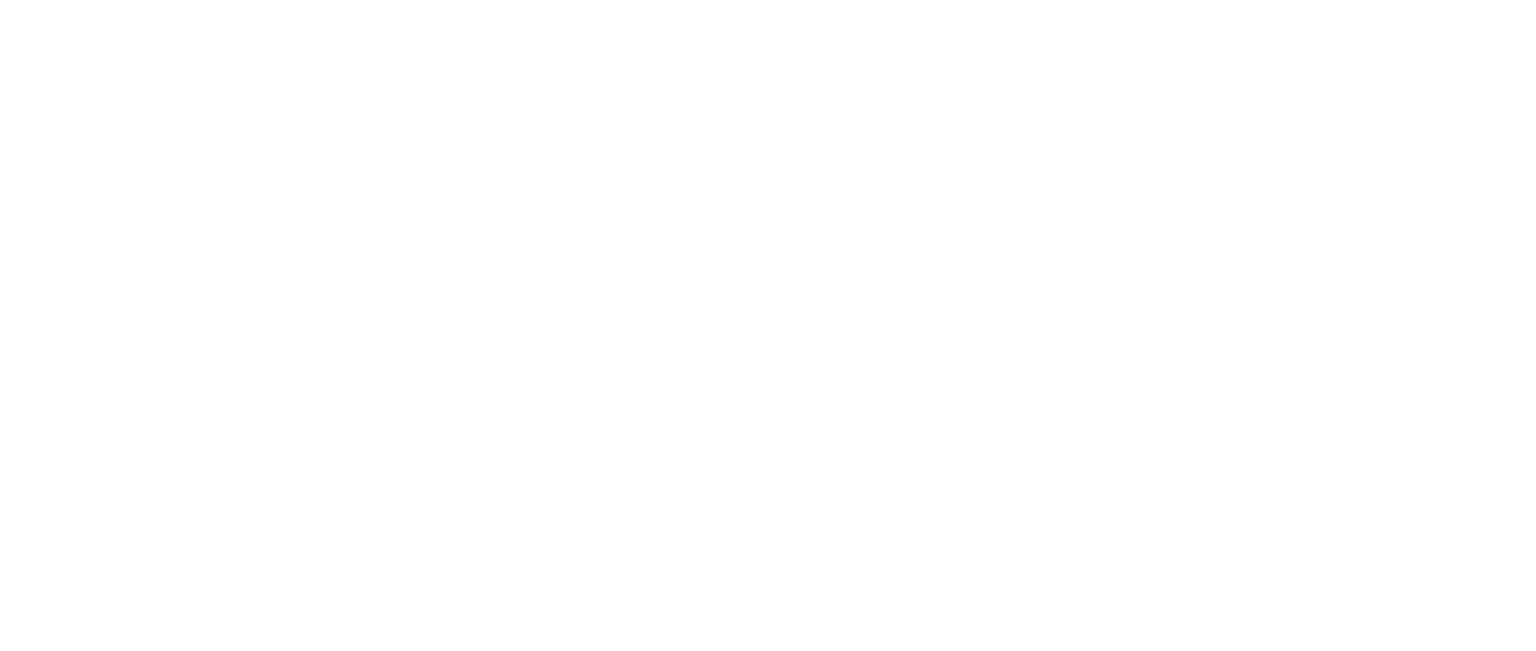 scroll, scrollTop: 0, scrollLeft: 0, axis: both 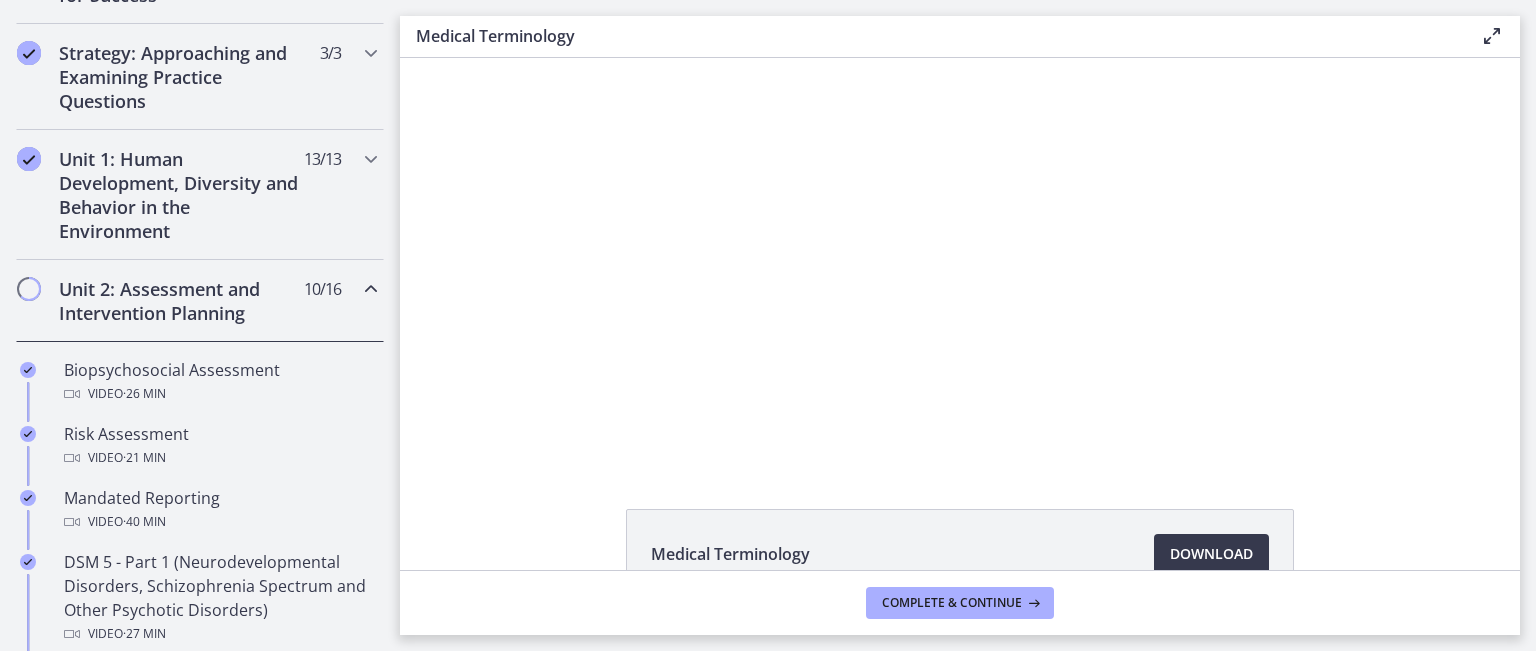 click at bounding box center (371, 289) 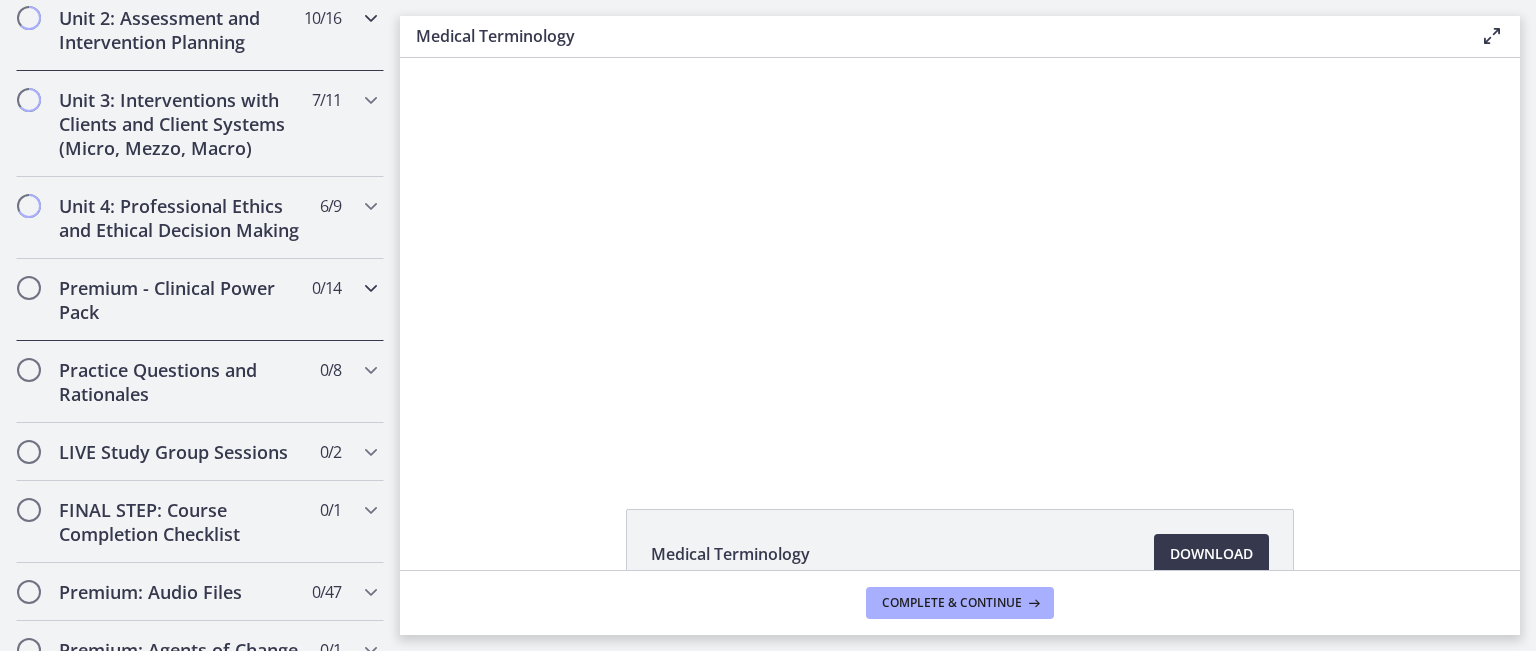 scroll, scrollTop: 712, scrollLeft: 0, axis: vertical 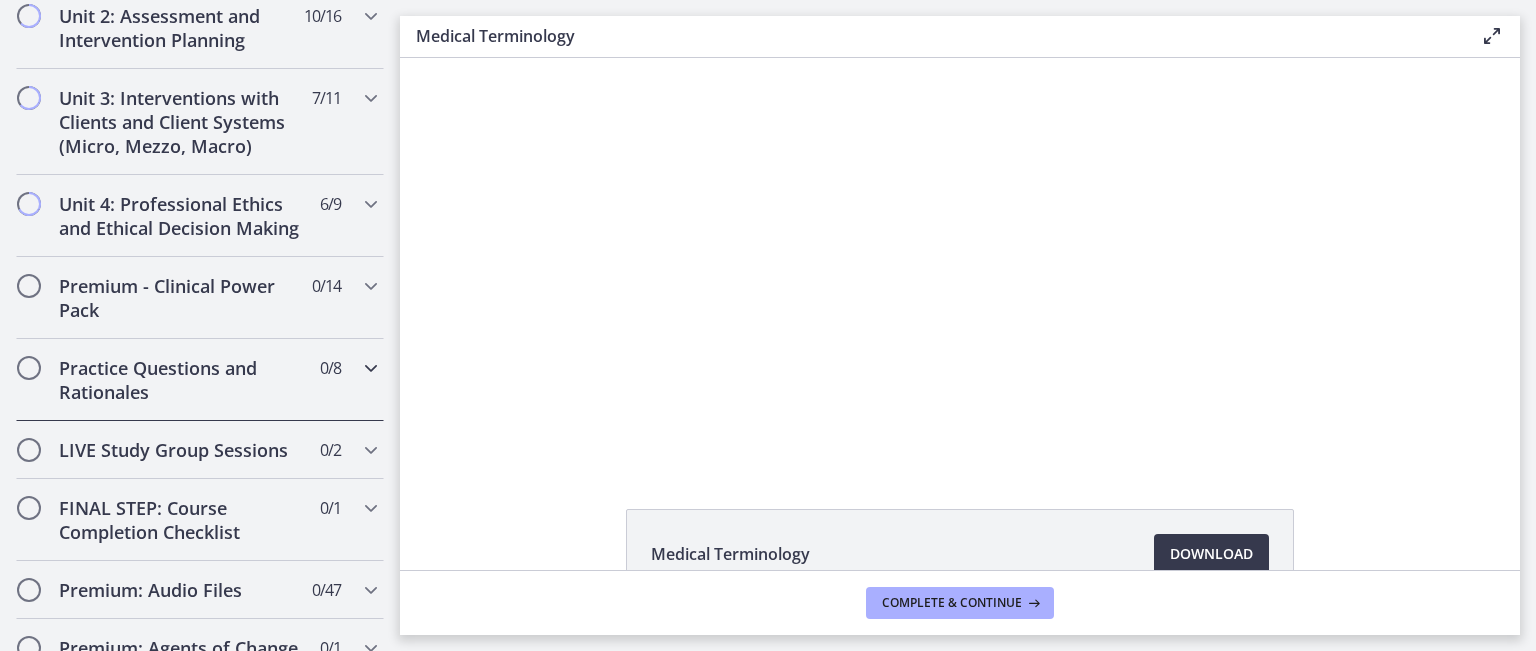 click on "Practice Questions and Rationales
0  /  8
Completed" at bounding box center [200, 380] 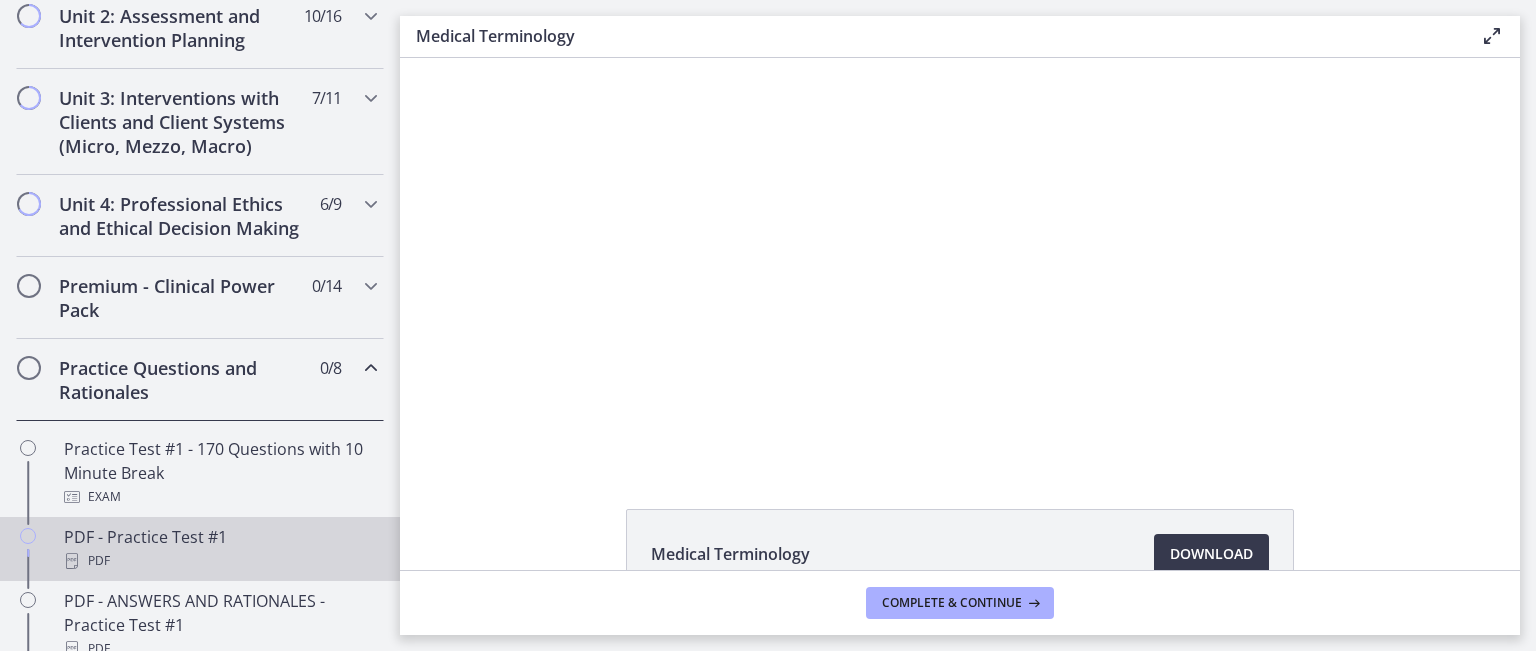 click on "PDF - Practice Test #1
PDF" at bounding box center (220, 549) 